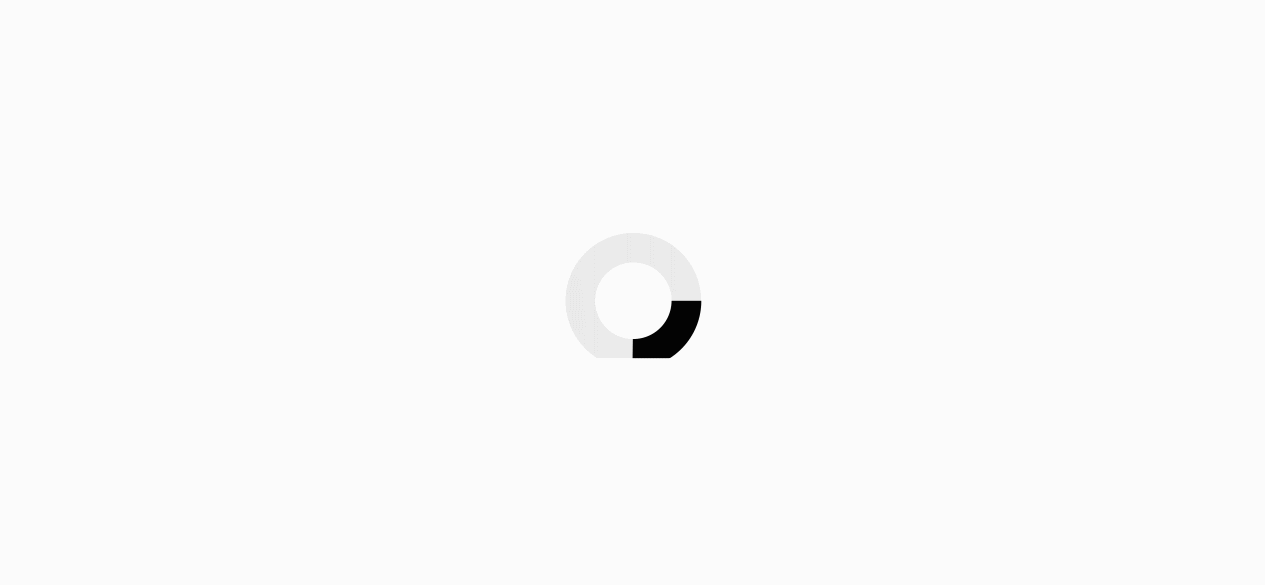 scroll, scrollTop: 0, scrollLeft: 0, axis: both 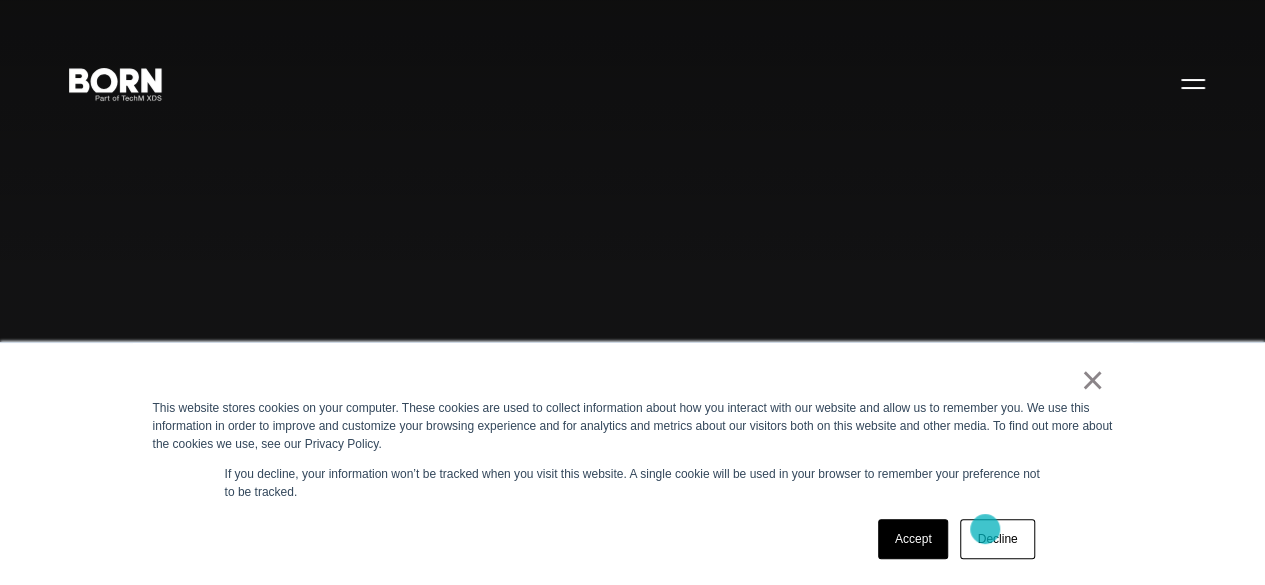 click on "Decline" at bounding box center [997, 539] 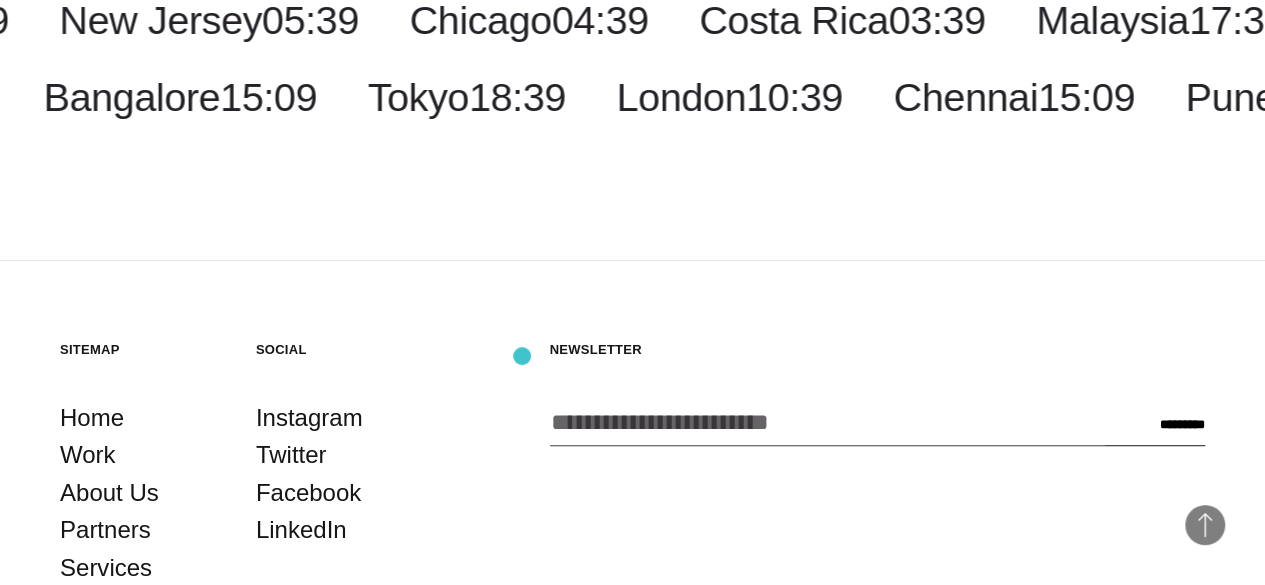 scroll, scrollTop: 4562, scrollLeft: 0, axis: vertical 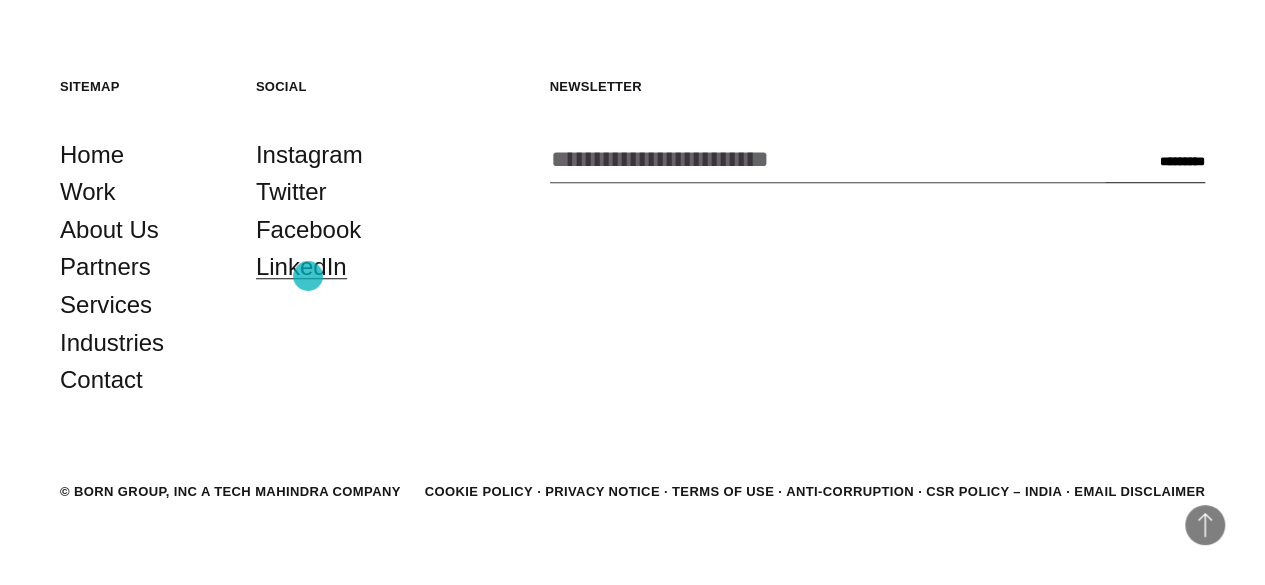 click on "LinkedIn" at bounding box center [301, 267] 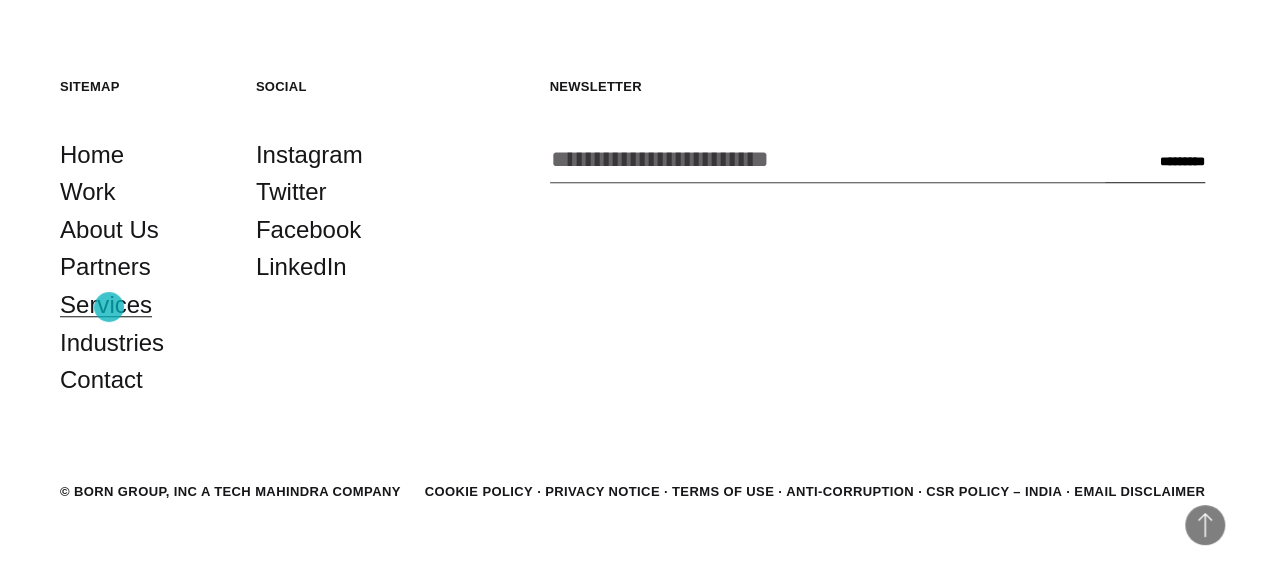 click on "Services" at bounding box center [106, 305] 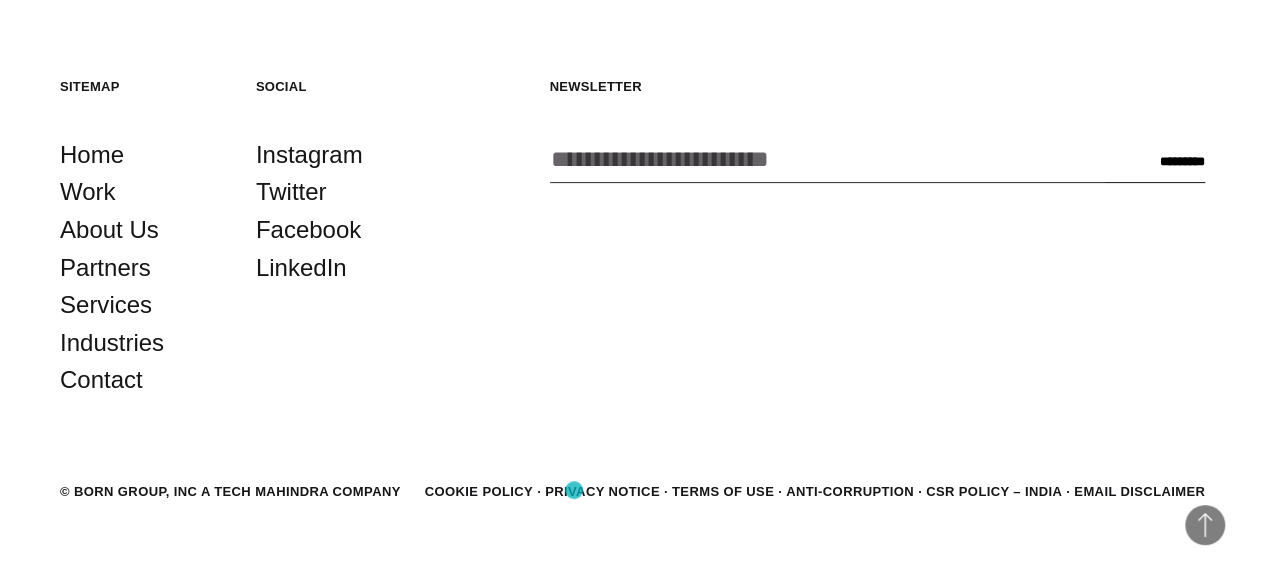 scroll, scrollTop: 4059, scrollLeft: 0, axis: vertical 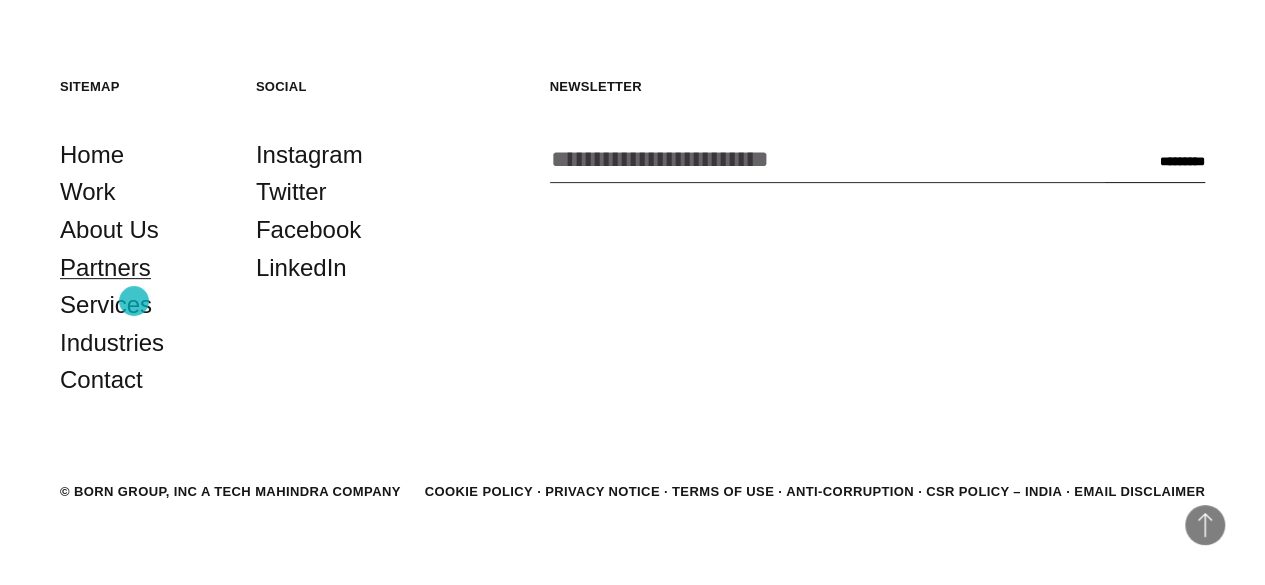 click on "Partners" at bounding box center [105, 268] 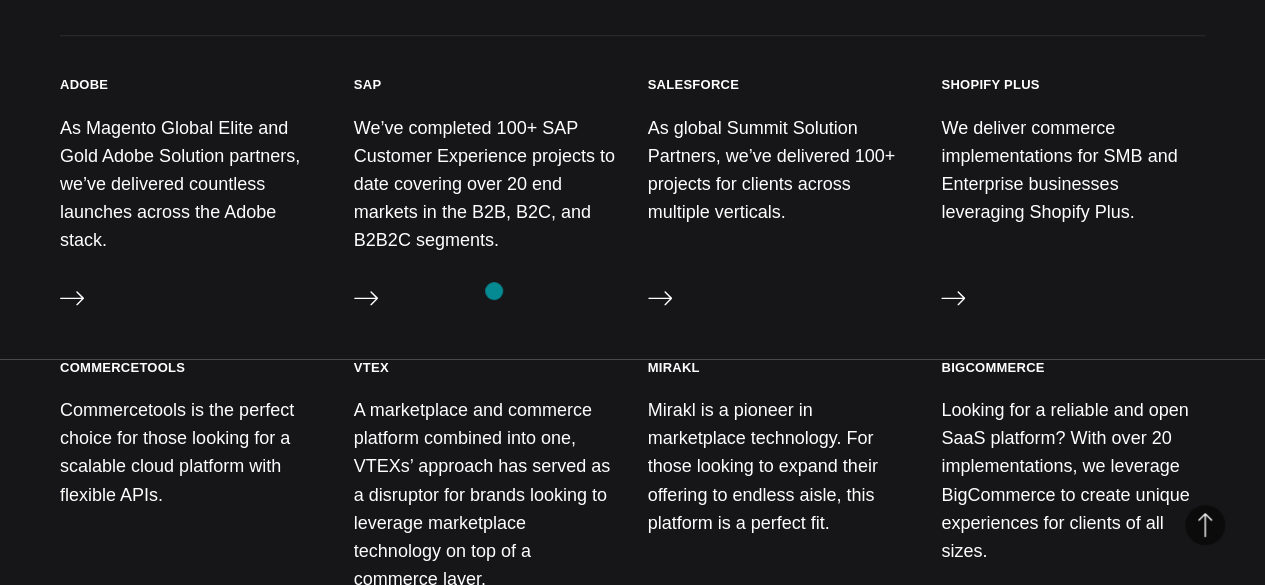 scroll, scrollTop: 1000, scrollLeft: 0, axis: vertical 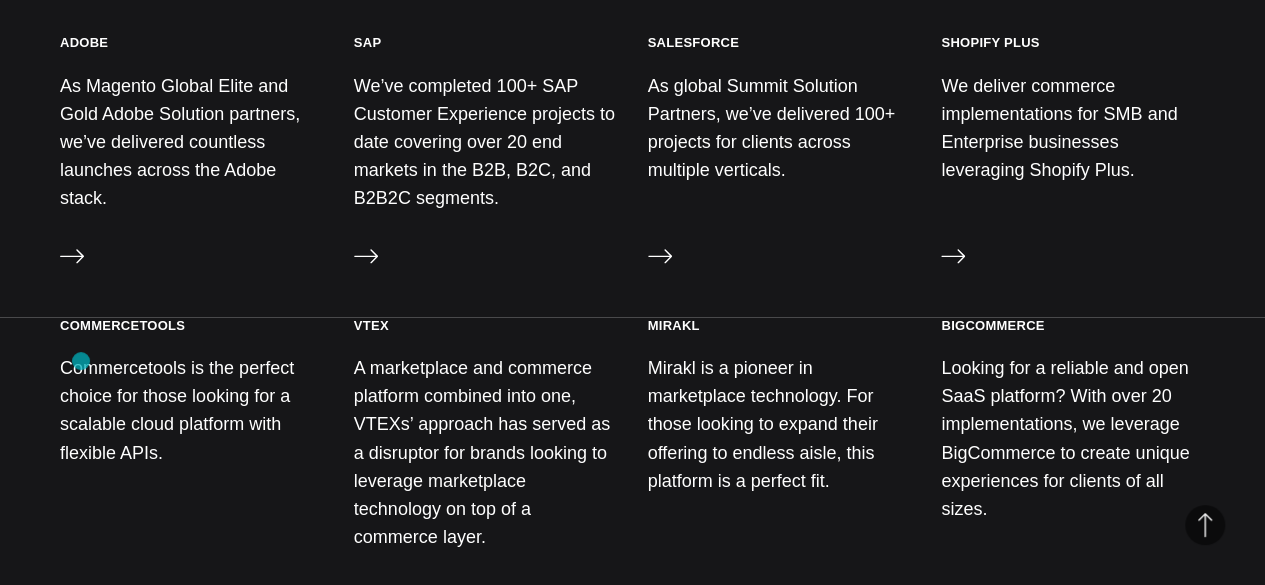 click on "commercetools" at bounding box center (122, 325) 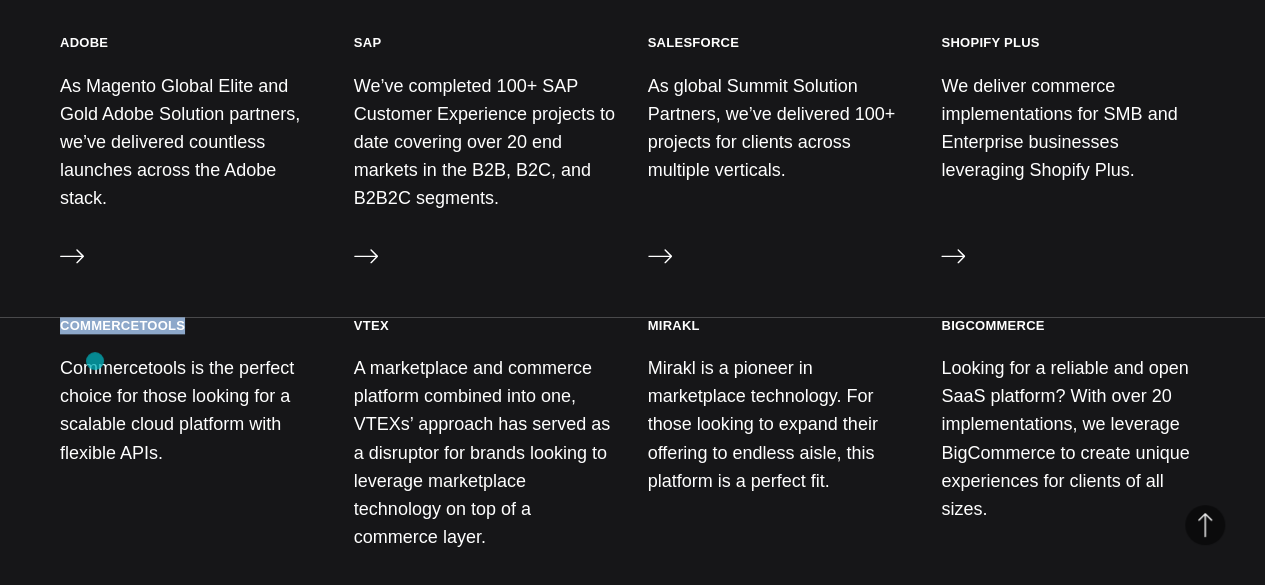 drag, startPoint x: 81, startPoint y: 361, endPoint x: 95, endPoint y: 361, distance: 14 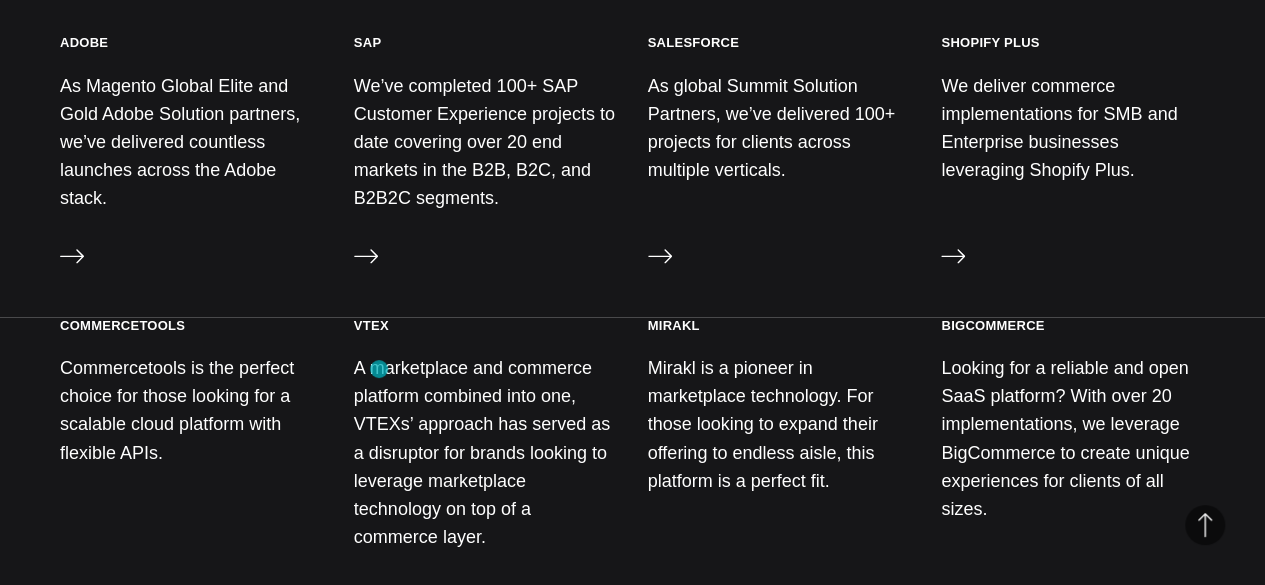 click on "VTEX" at bounding box center (371, 325) 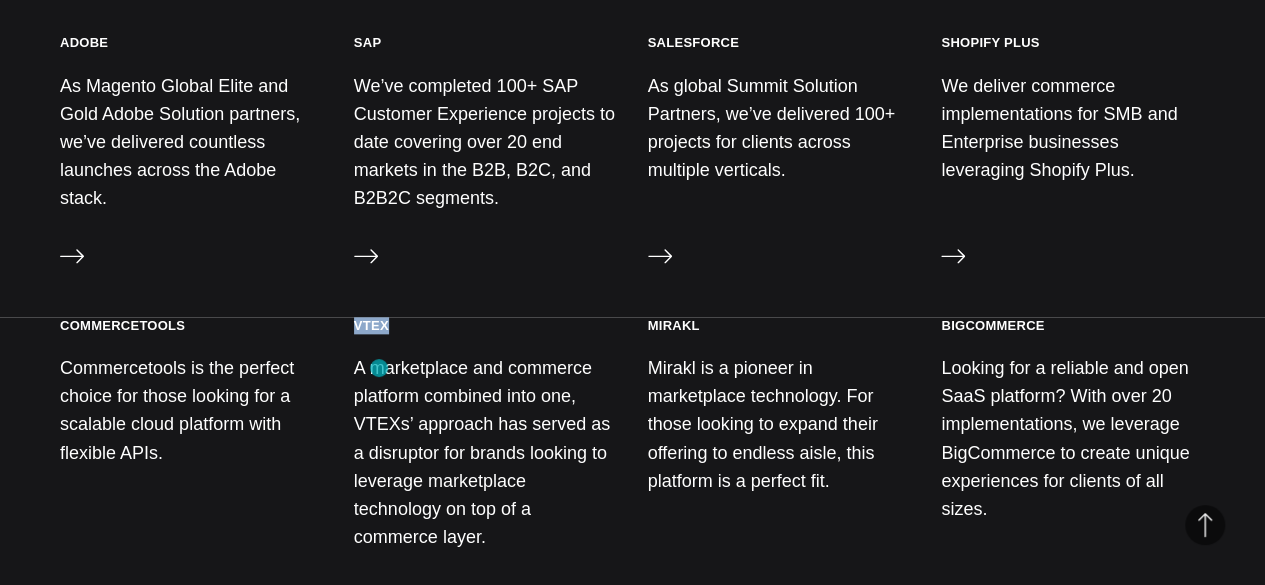 click on "VTEX" at bounding box center [371, 325] 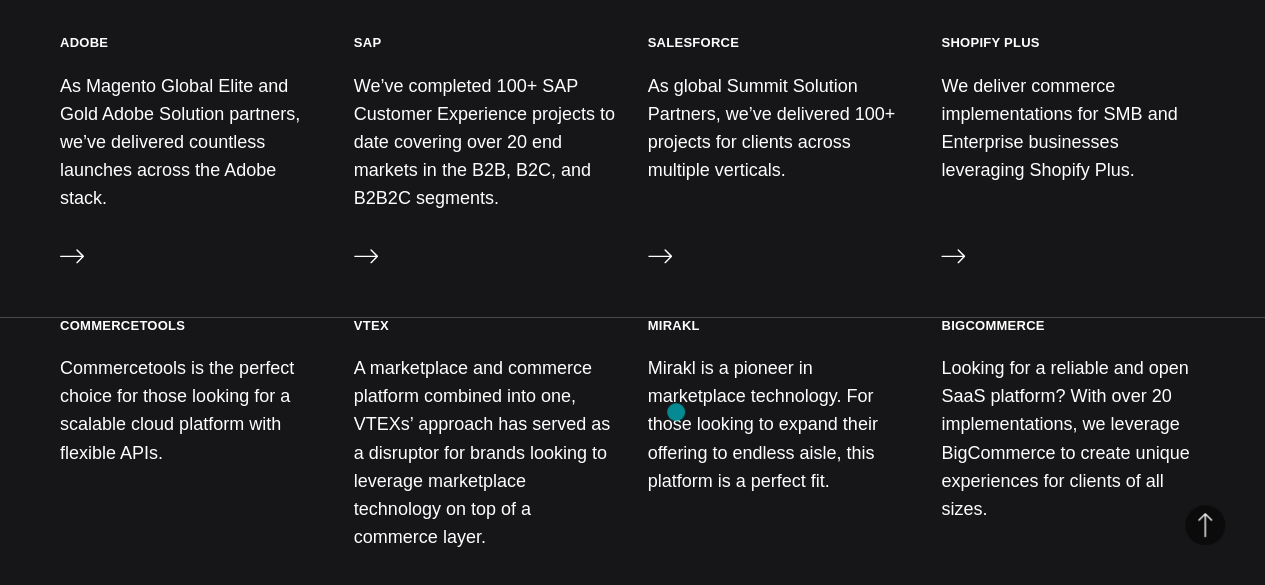 click on "Mirakl is a pioneer in marketplace technology. For those looking to expand their offering to endless aisle, this platform is a perfect fit." at bounding box center [780, 424] 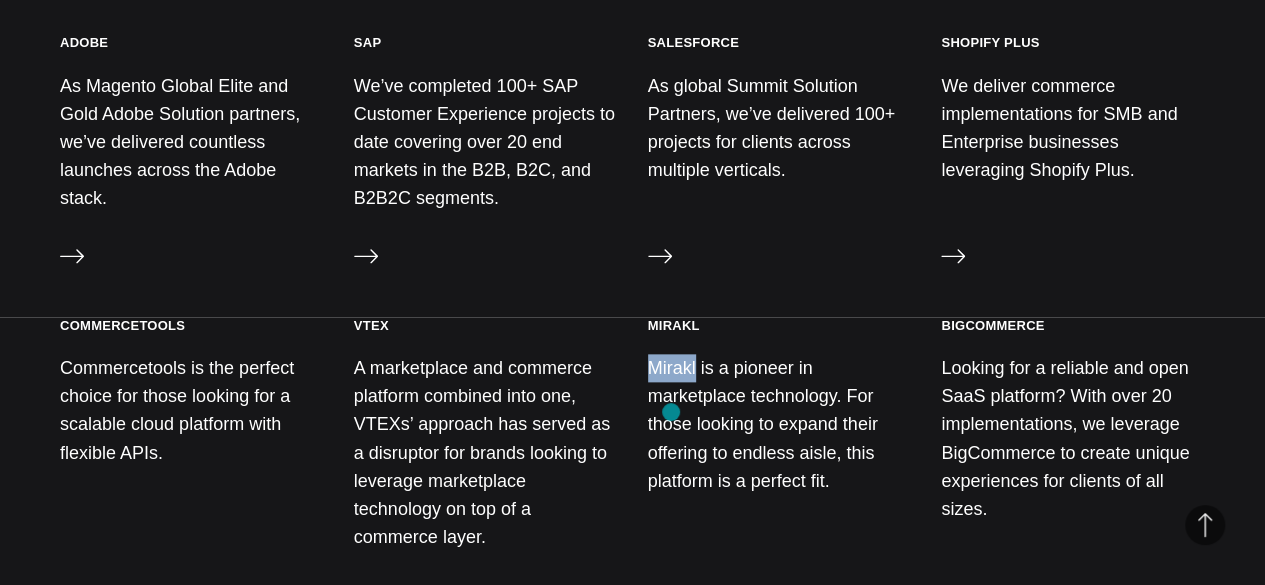 click on "Mirakl is a pioneer in marketplace technology. For those looking to expand their offering to endless aisle, this platform is a perfect fit." at bounding box center [780, 424] 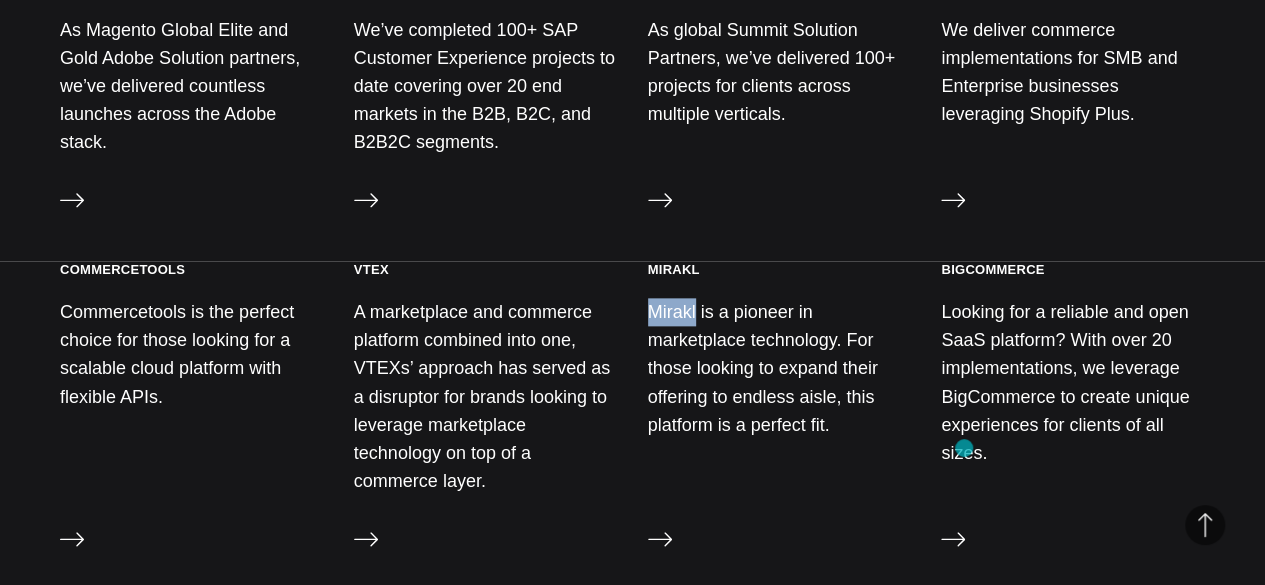 scroll, scrollTop: 1100, scrollLeft: 0, axis: vertical 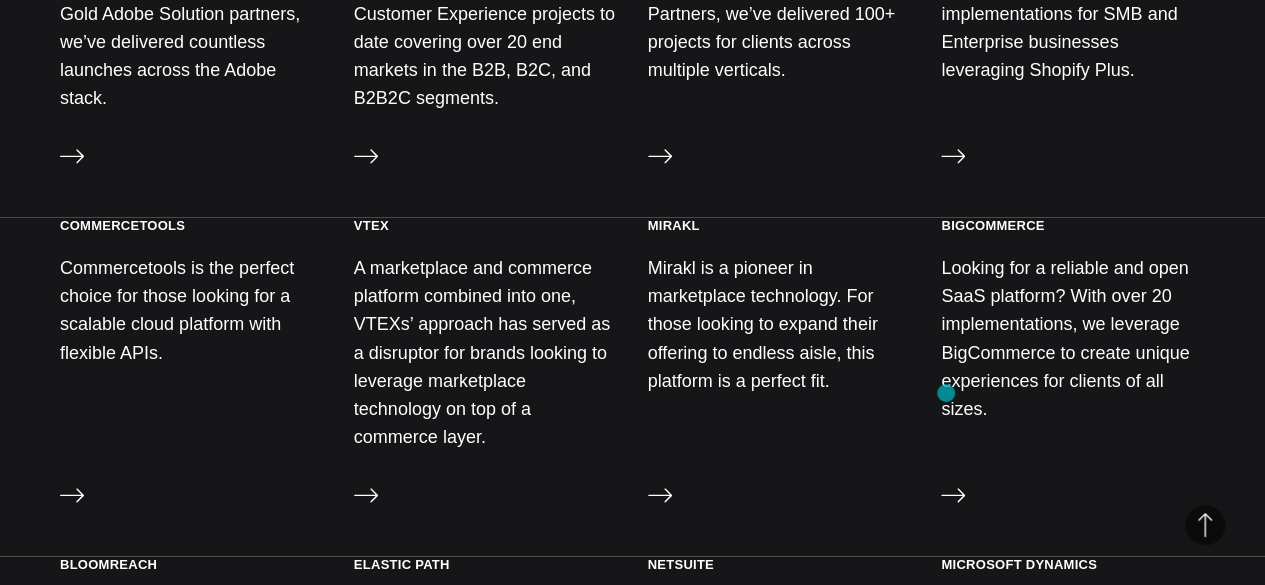 click on "Looking for a reliable and open SaaS platform? With over 20 implementations, we leverage BigCommerce to create unique experiences for clients of all sizes." at bounding box center (1073, 338) 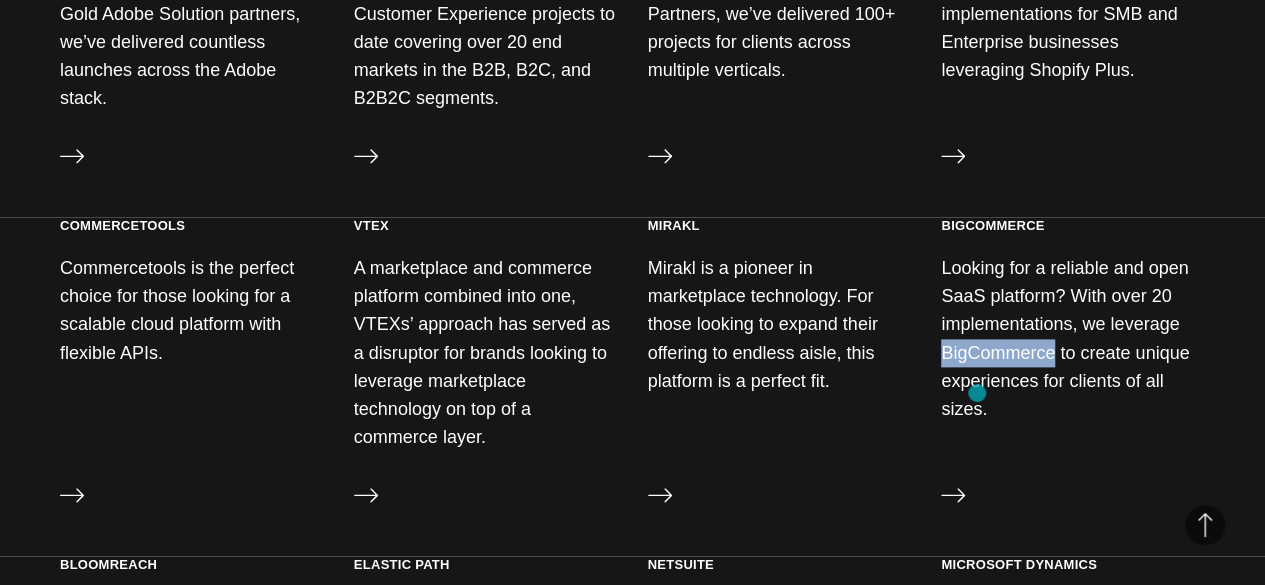 drag, startPoint x: 946, startPoint y: 393, endPoint x: 977, endPoint y: 393, distance: 31 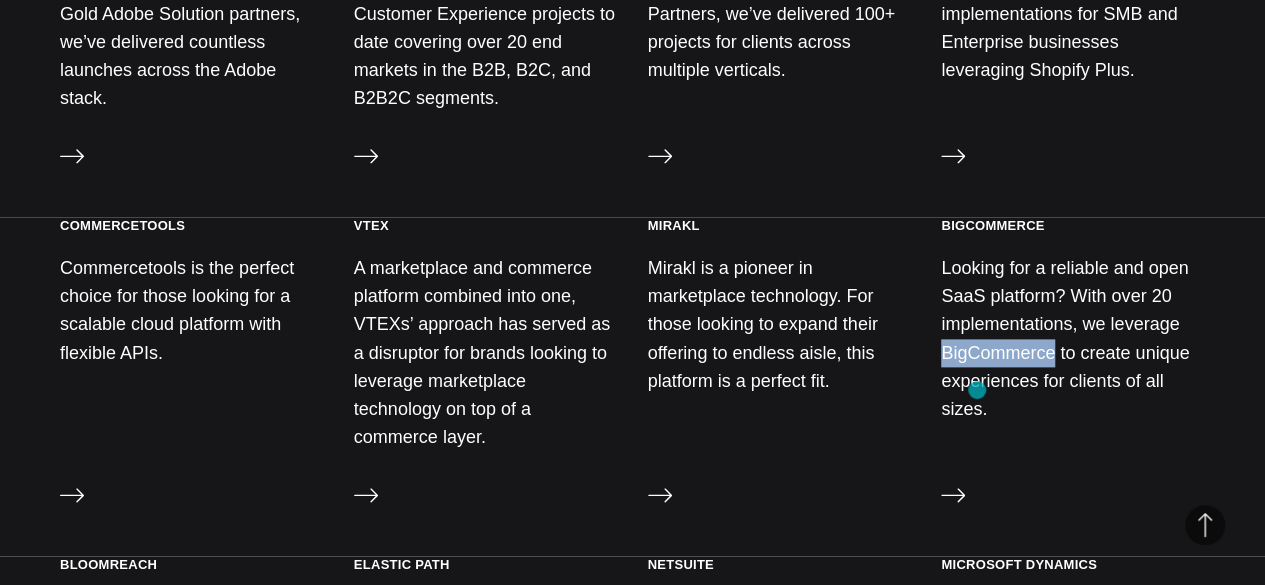 copy on "BigCommerce" 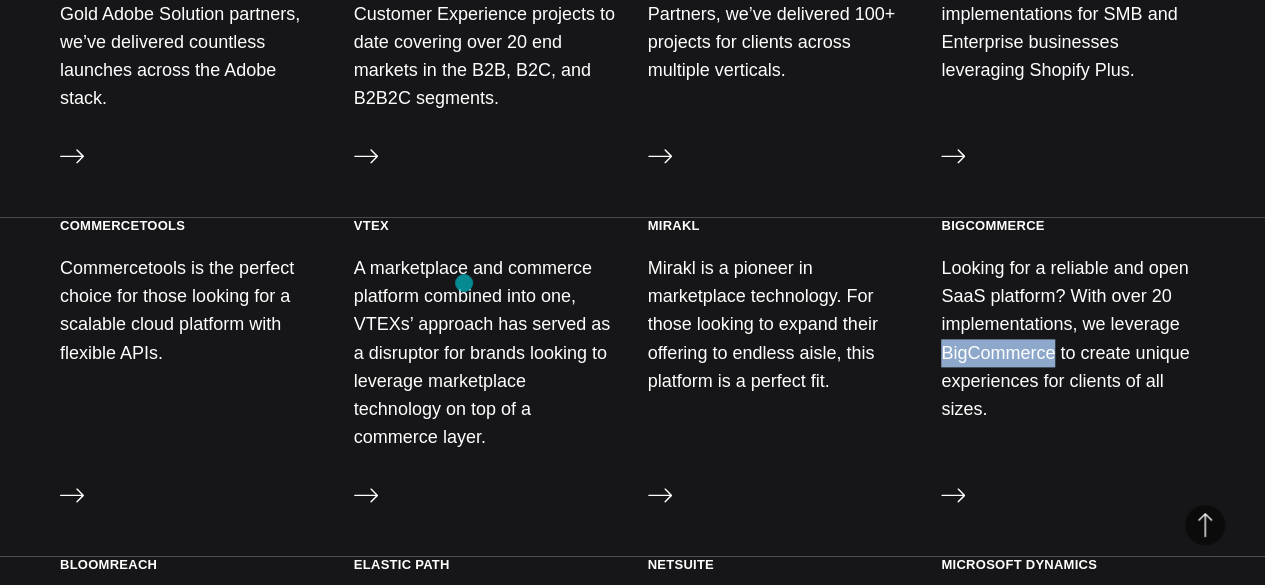 scroll, scrollTop: 1400, scrollLeft: 0, axis: vertical 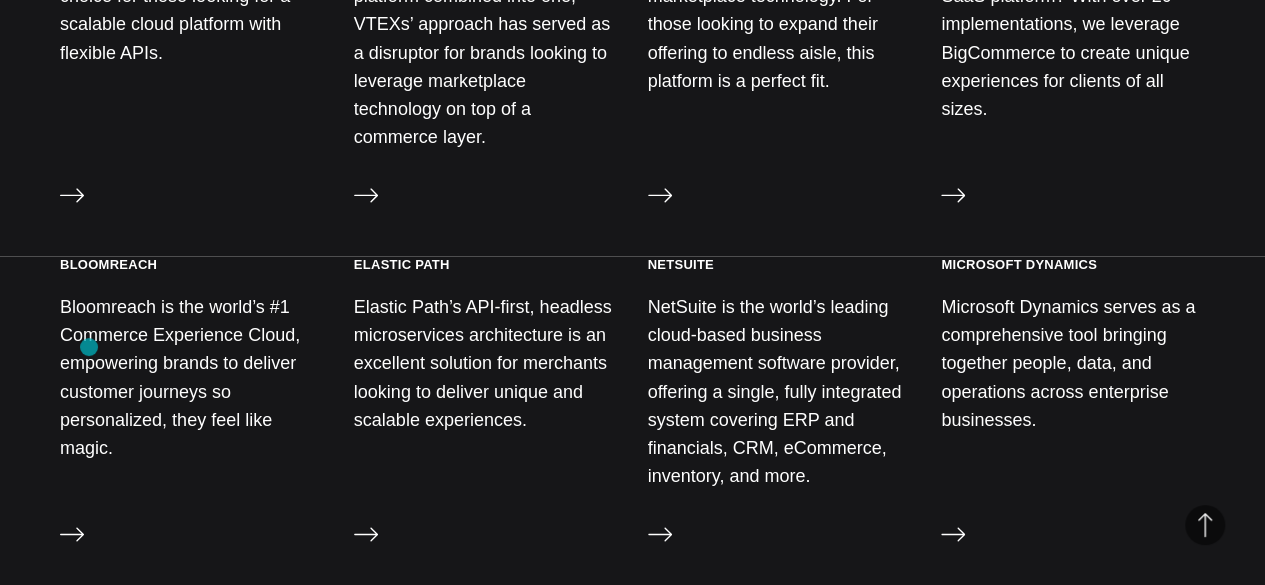 click on "Bloomreach is the world’s #1 Commerce Experience Cloud, empowering brands to deliver customer journeys so personalized, they feel like magic." at bounding box center [192, 377] 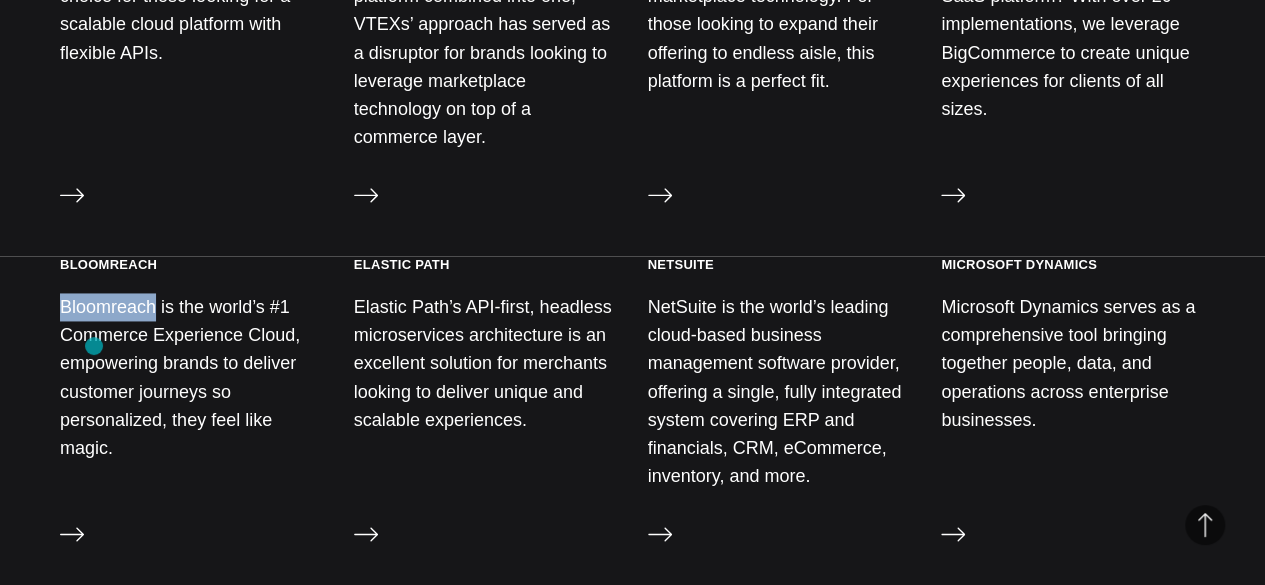 click on "Bloomreach is the world’s #1 Commerce Experience Cloud, empowering brands to deliver customer journeys so personalized, they feel like magic." at bounding box center [192, 377] 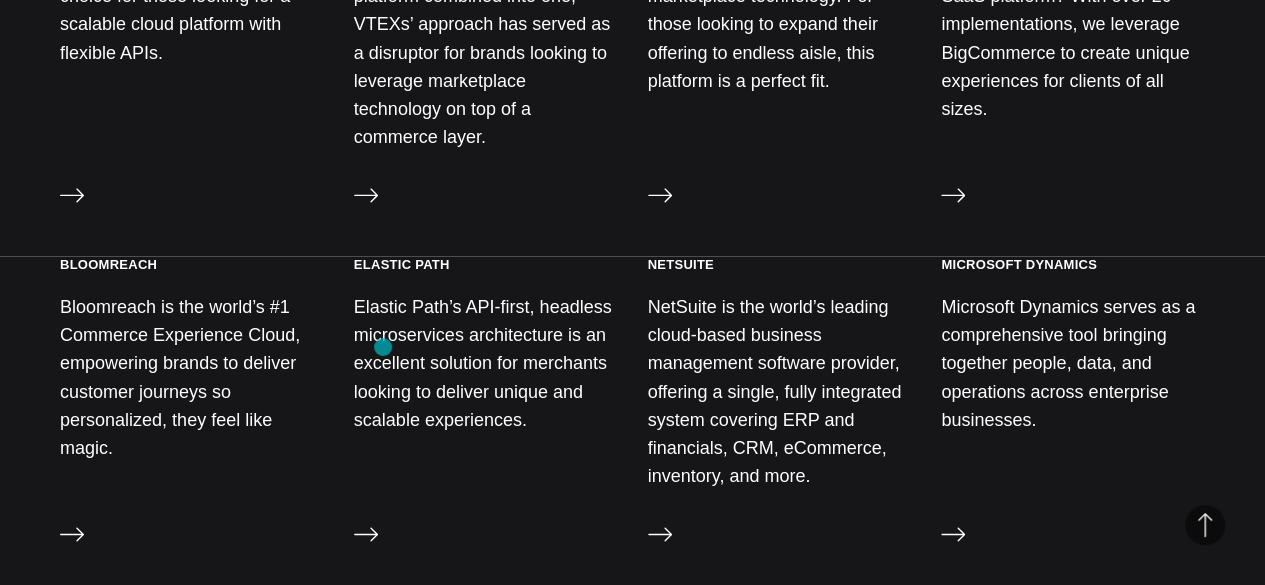 click on "Elastic Path’s API-first, headless microservices architecture is an excellent solution for merchants looking to deliver unique and scalable experiences." at bounding box center [486, 363] 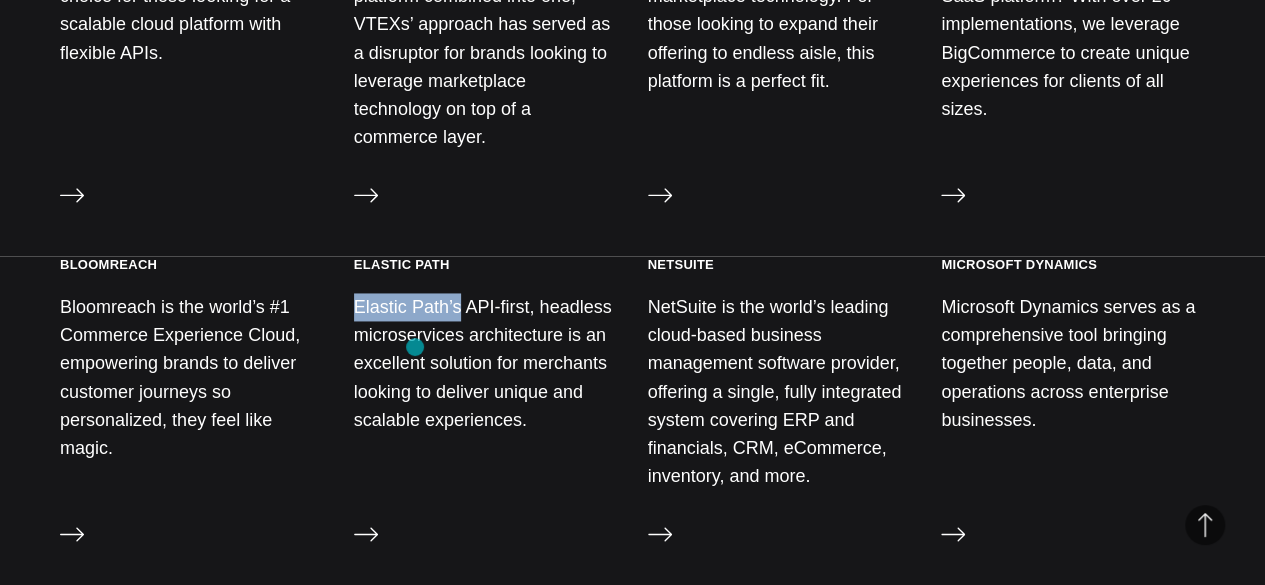 drag, startPoint x: 383, startPoint y: 347, endPoint x: 415, endPoint y: 347, distance: 32 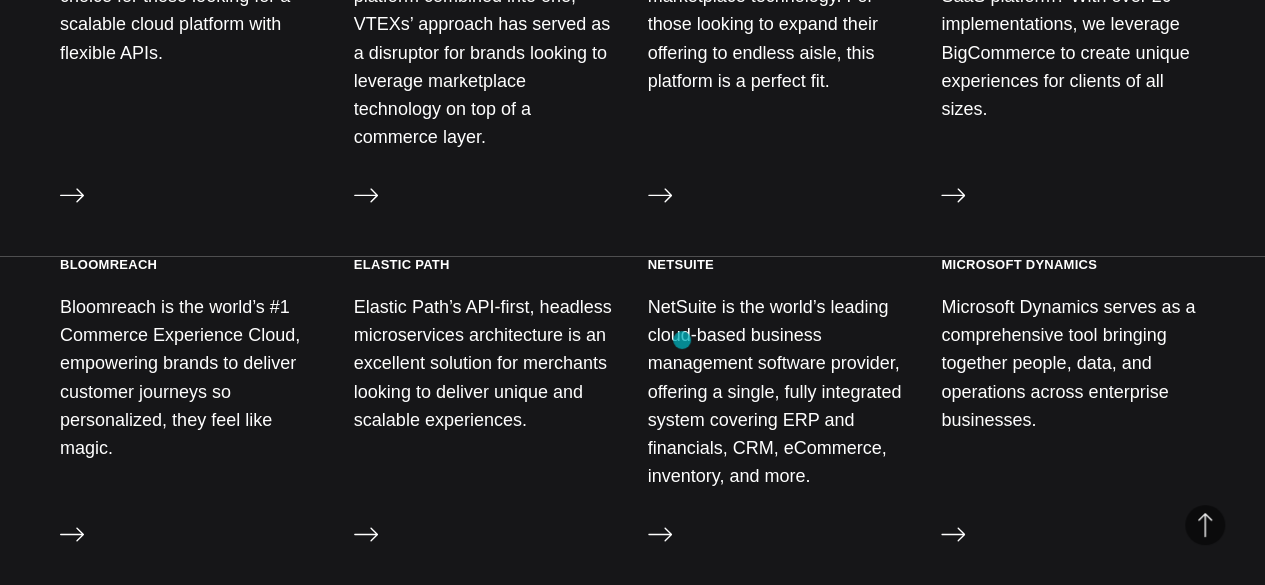 click on "NetSuite is the world’s leading cloud-based business management software provider, offering a single, fully integrated system covering ERP and financials, CRM, eCommerce, inventory, and more." at bounding box center [780, 391] 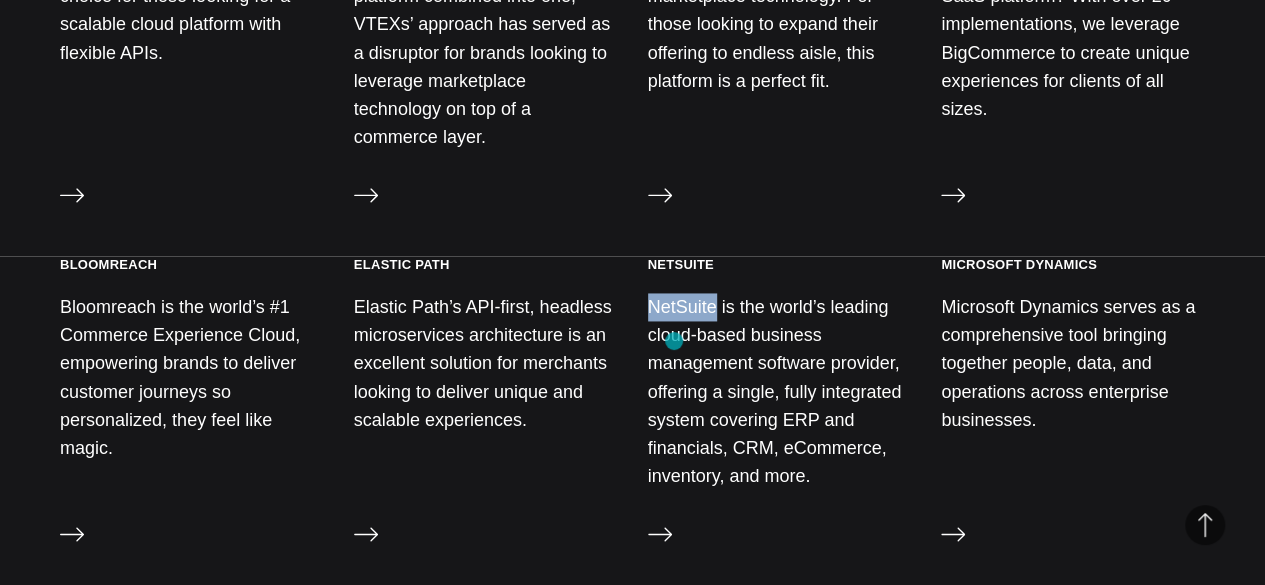 click on "NetSuite is the world’s leading cloud-based business management software provider, offering a single, fully integrated system covering ERP and financials, CRM, eCommerce, inventory, and more." at bounding box center [780, 391] 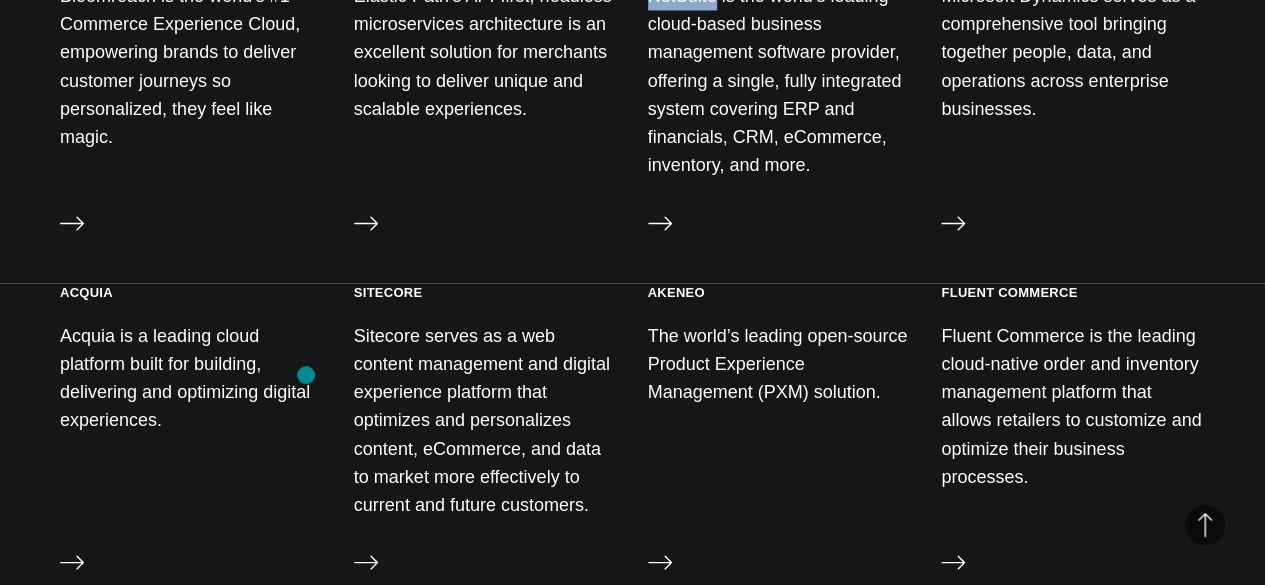scroll, scrollTop: 1800, scrollLeft: 0, axis: vertical 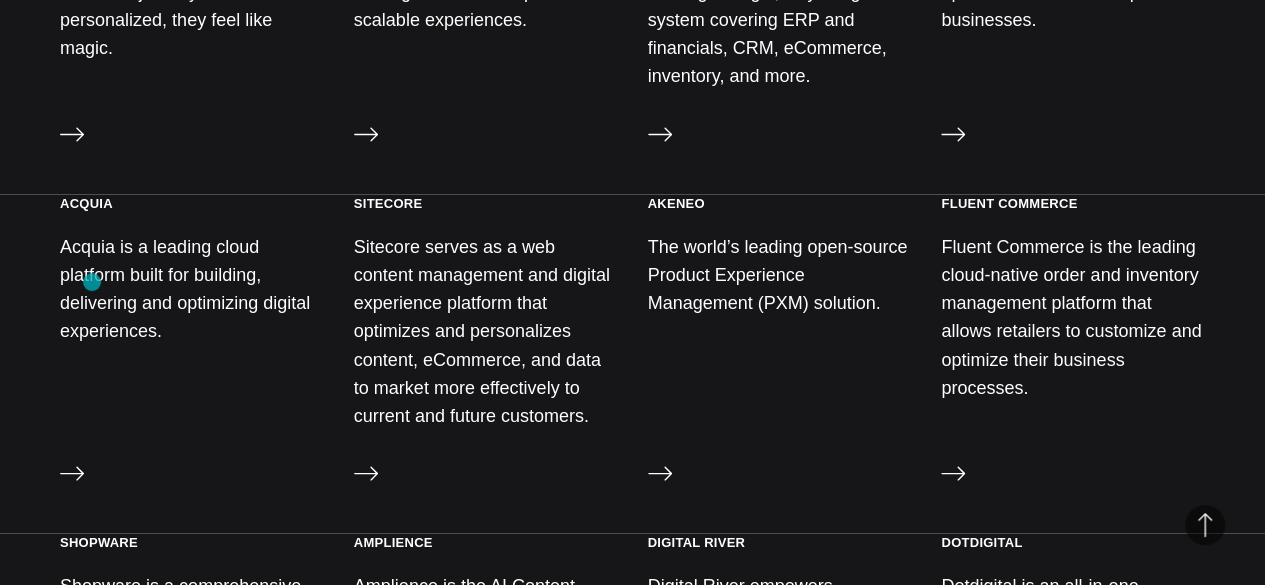 click on "Acquia is a leading cloud platform built for building, delivering and optimizing digital experiences." at bounding box center (192, 288) 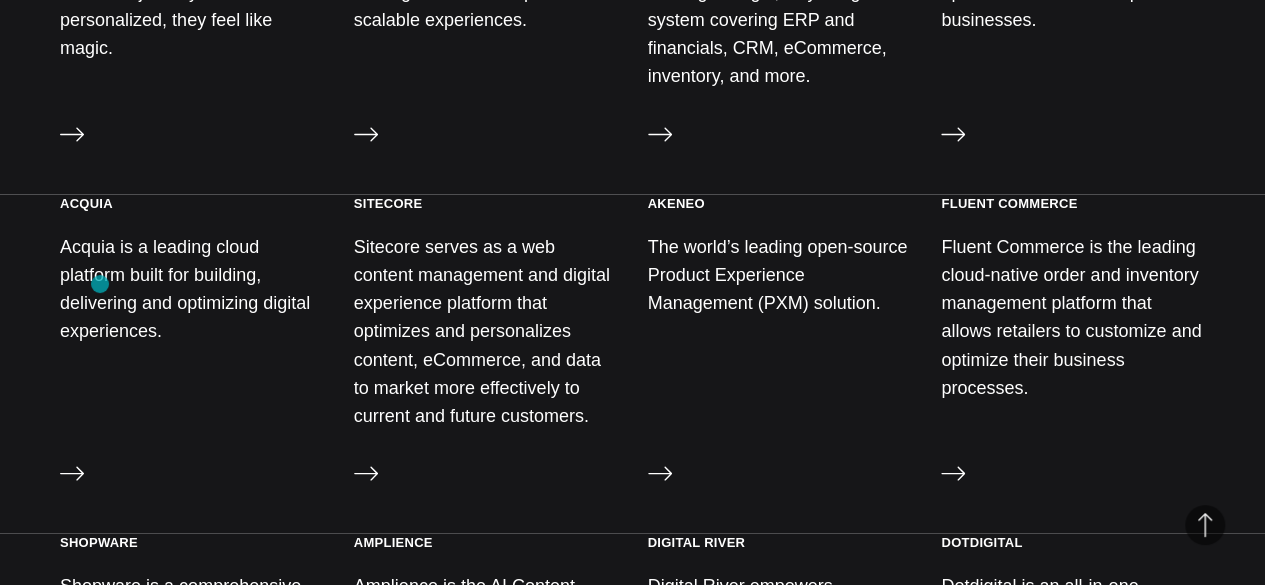 click on "Acquia is a leading cloud platform built for building, delivering and optimizing digital experiences." at bounding box center (192, 288) 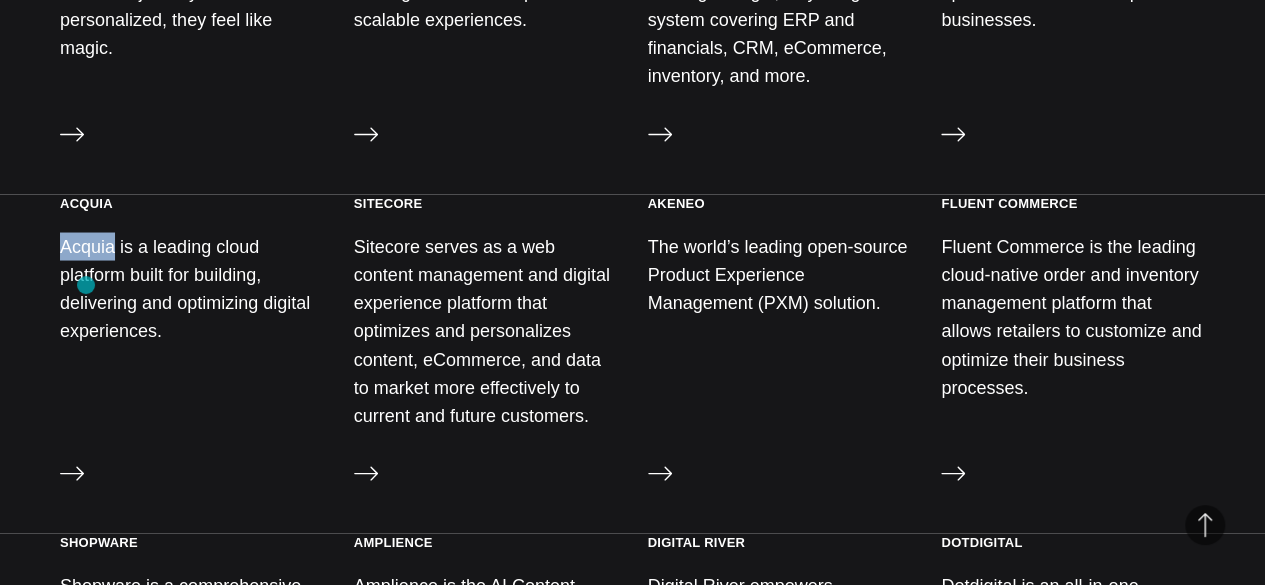 drag, startPoint x: 100, startPoint y: 284, endPoint x: 86, endPoint y: 285, distance: 14.035668 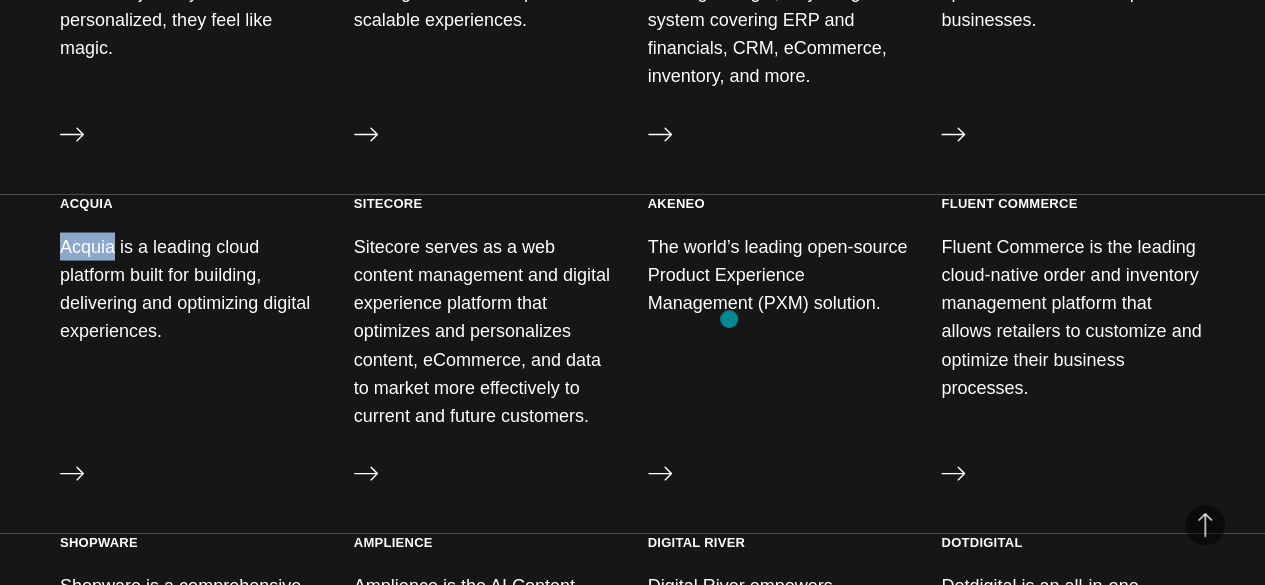 scroll, scrollTop: 1900, scrollLeft: 0, axis: vertical 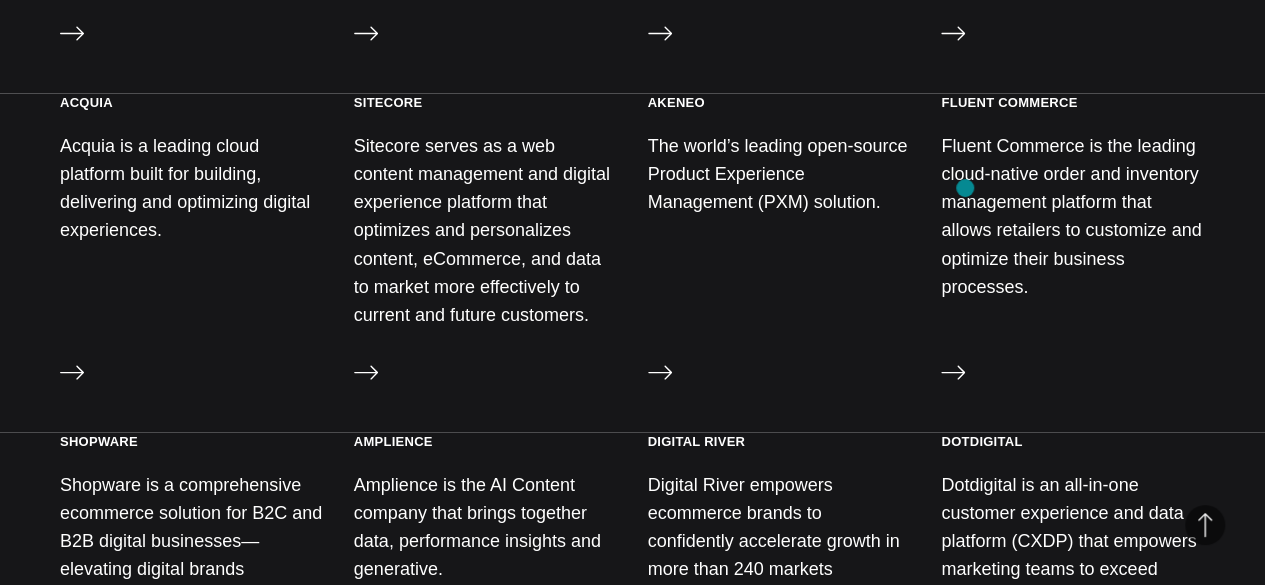click on "Fluent Commerce is the leading cloud-native order and inventory management platform that allows retailers to customize and optimize their business processes." at bounding box center (1073, 216) 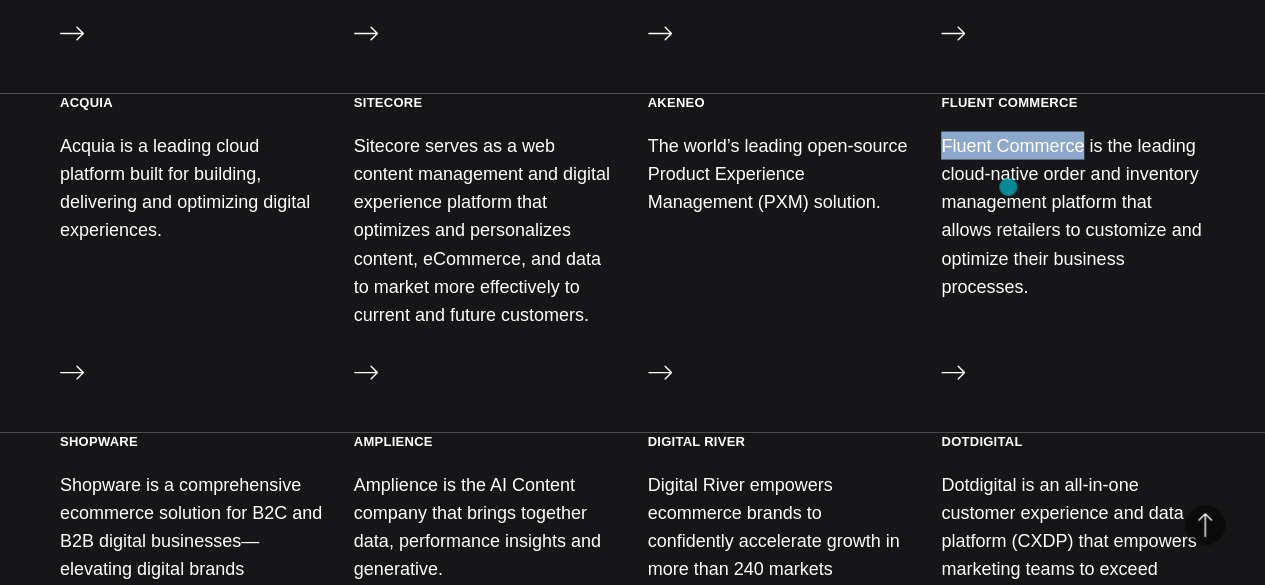 drag, startPoint x: 965, startPoint y: 188, endPoint x: 1008, endPoint y: 187, distance: 43.011627 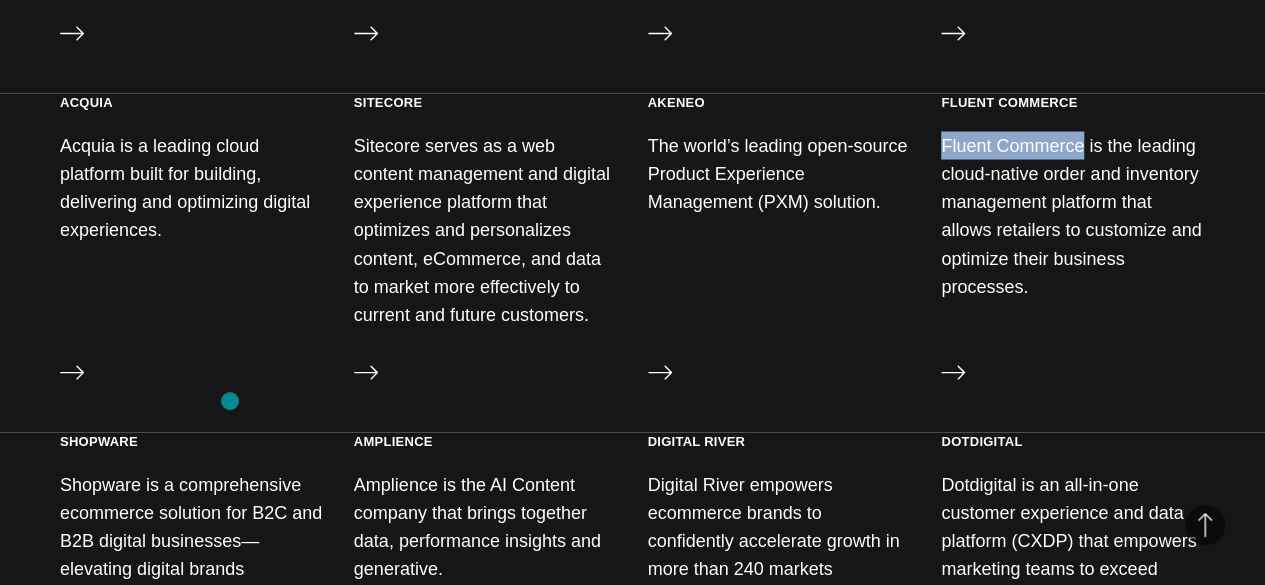 scroll, scrollTop: 2100, scrollLeft: 0, axis: vertical 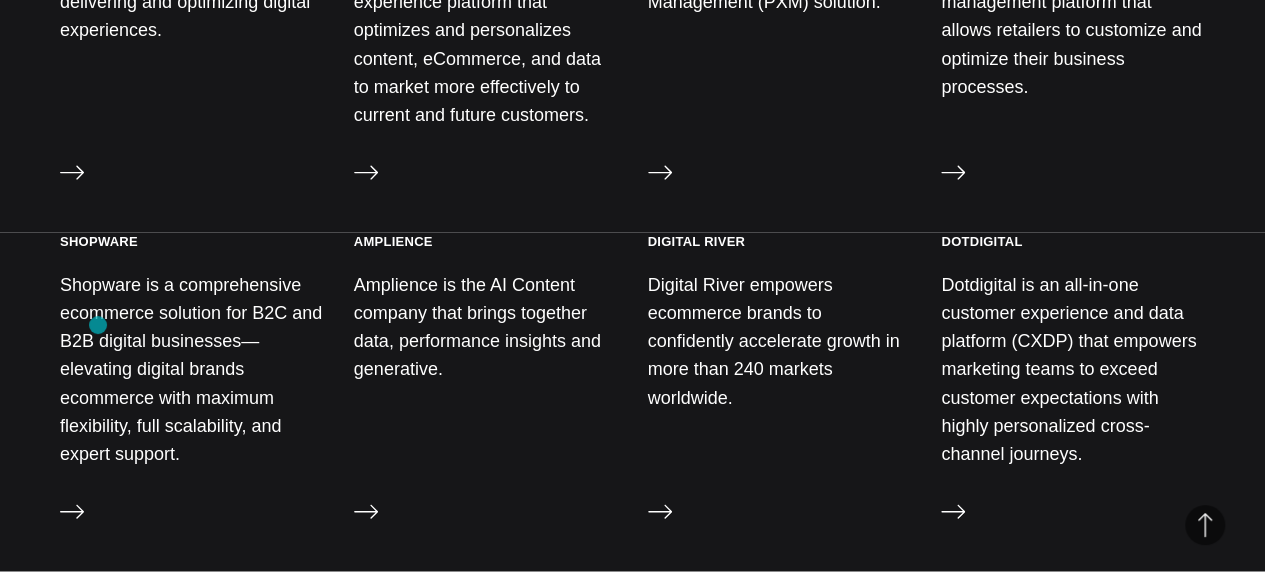 click on "Shopware is a comprehensive ecommerce solution for B2C and B2B digital businesses— elevating digital brands ecommerce with maximum flexibility, full scalability, and expert support." at bounding box center [192, 369] 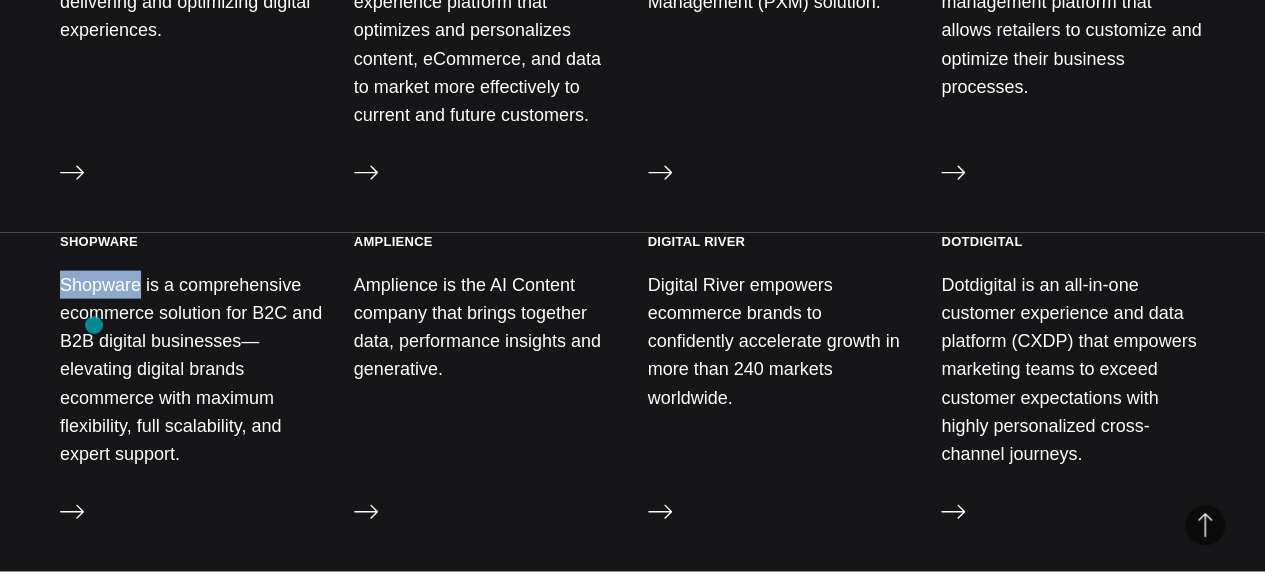 click on "Shopware is a comprehensive ecommerce solution for B2C and B2B digital businesses— elevating digital brands ecommerce with maximum flexibility, full scalability, and expert support." at bounding box center [192, 369] 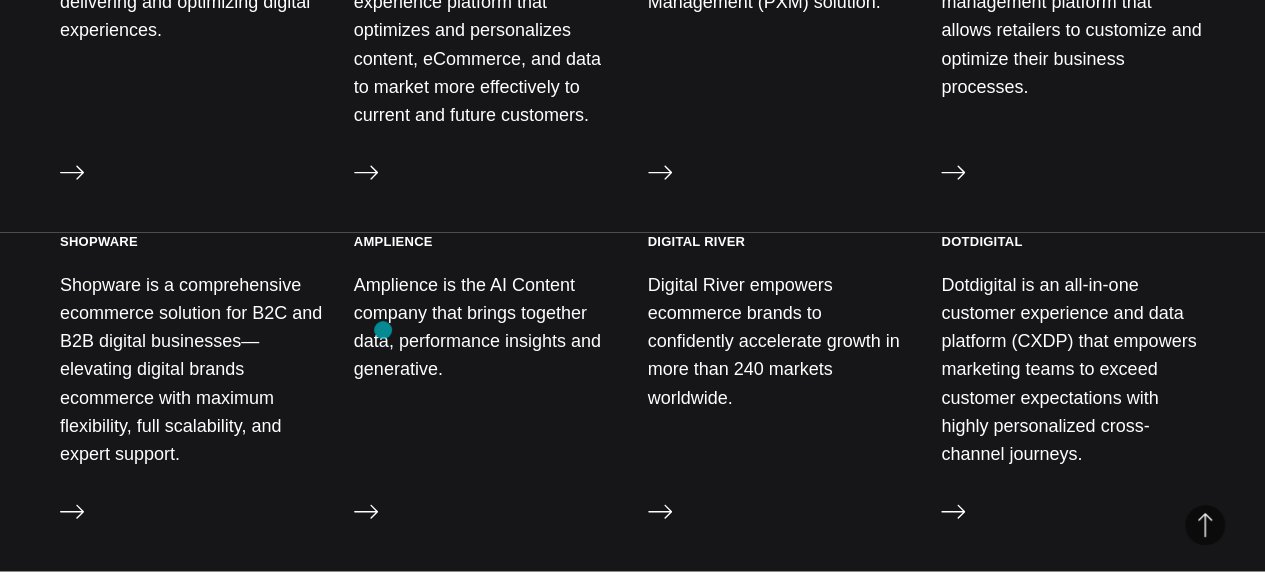 click on "Amplience is the AI Content company that brings together data, performance insights and generative." at bounding box center [486, 327] 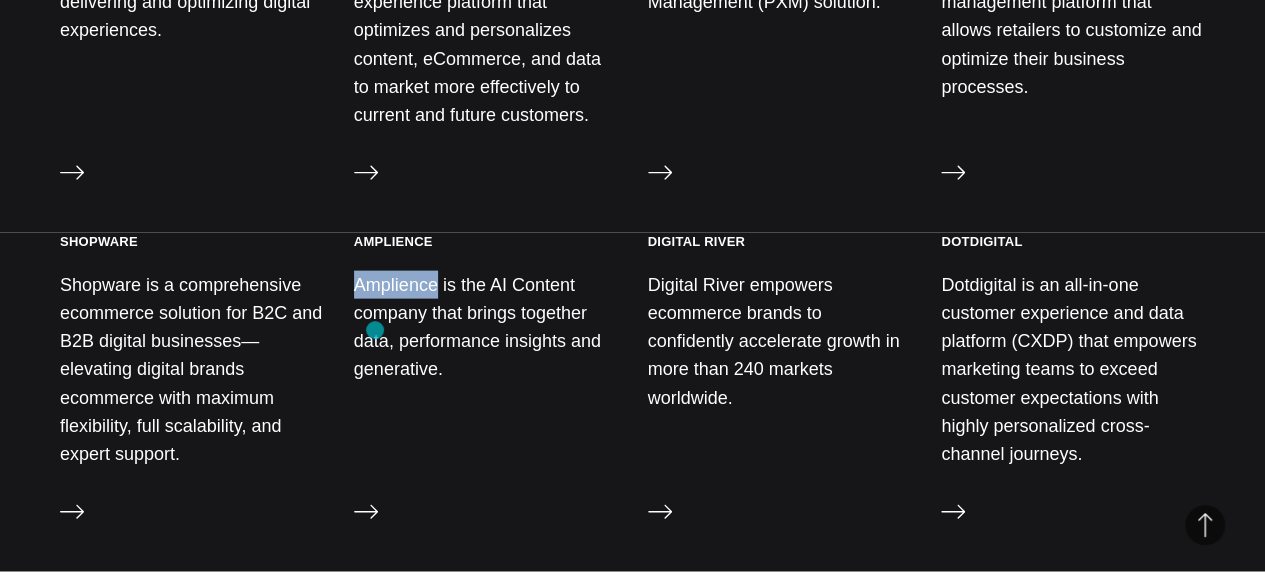 click on "Amplience is the AI Content company that brings together data, performance insights and generative." at bounding box center (486, 327) 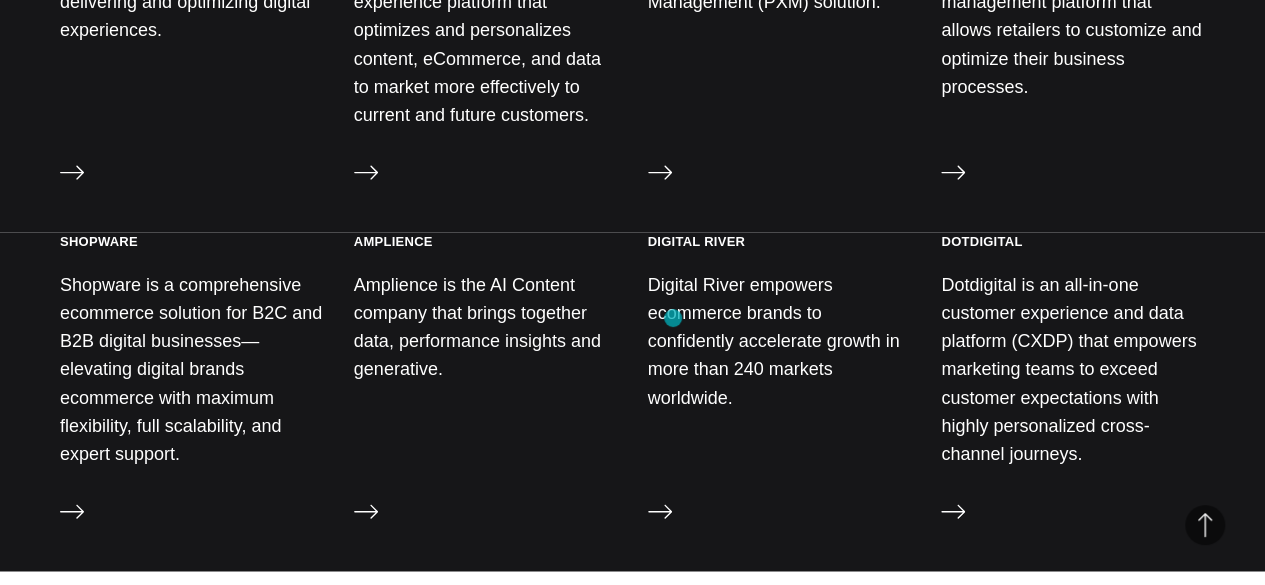 click on "Digital River empowers ecommerce brands to confidently accelerate growth in more than 240 markets worldwide." at bounding box center [780, 341] 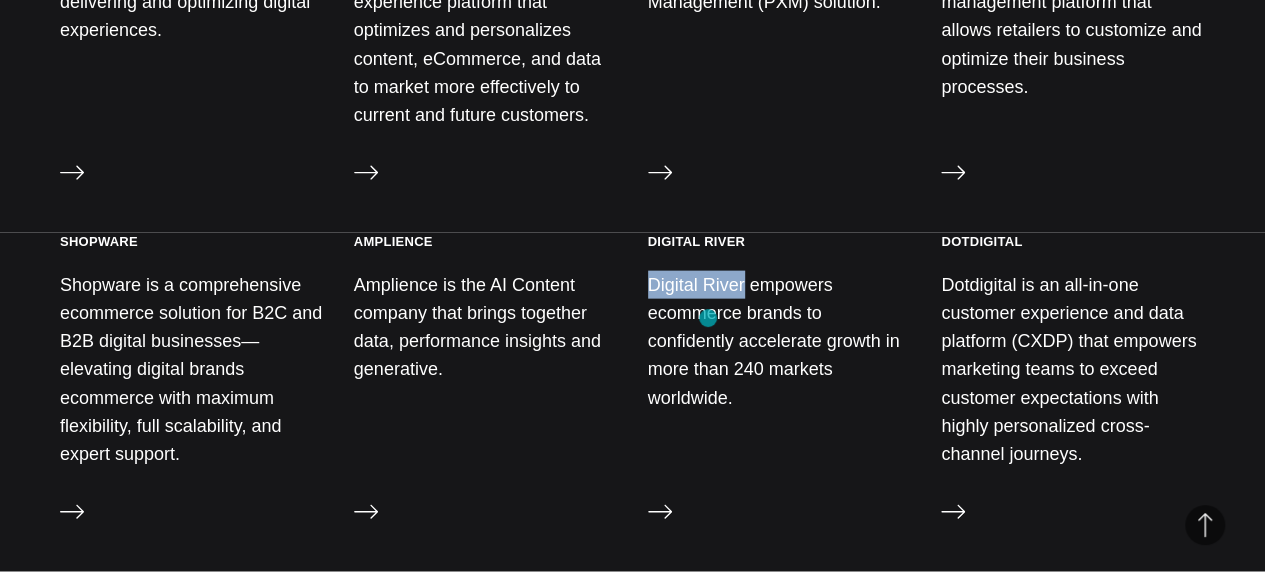 drag, startPoint x: 672, startPoint y: 318, endPoint x: 708, endPoint y: 318, distance: 36 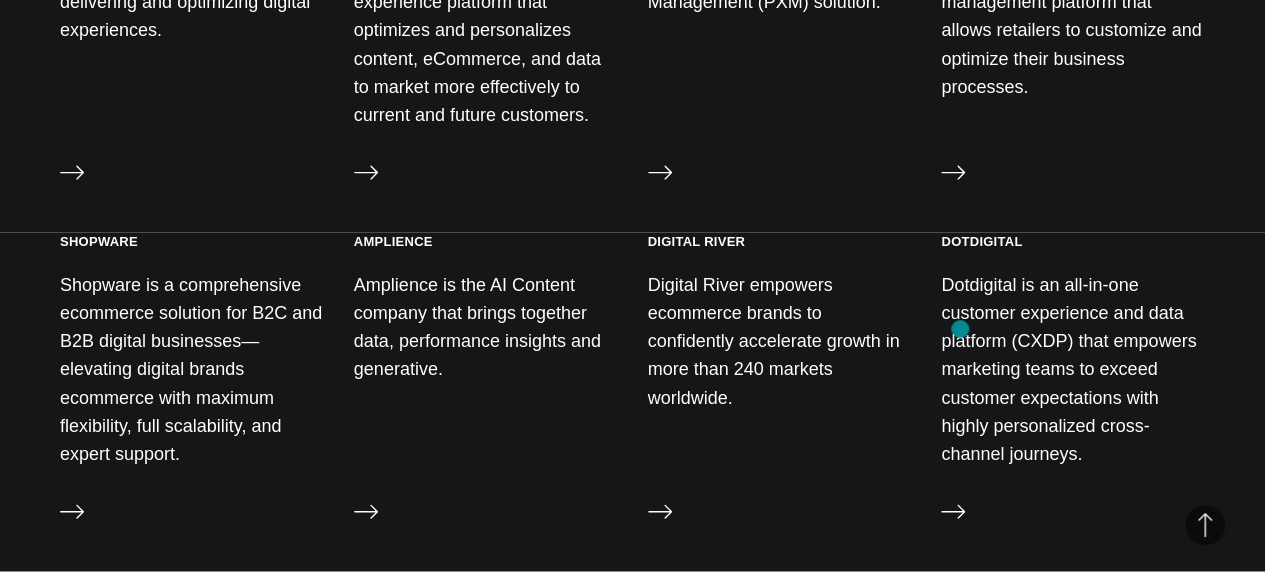 click on "Dotdigital is an all-in-one customer experience and data platform (CXDP) that empowers marketing teams to exceed customer expectations with highly personalized cross-channel journeys." at bounding box center [1073, 369] 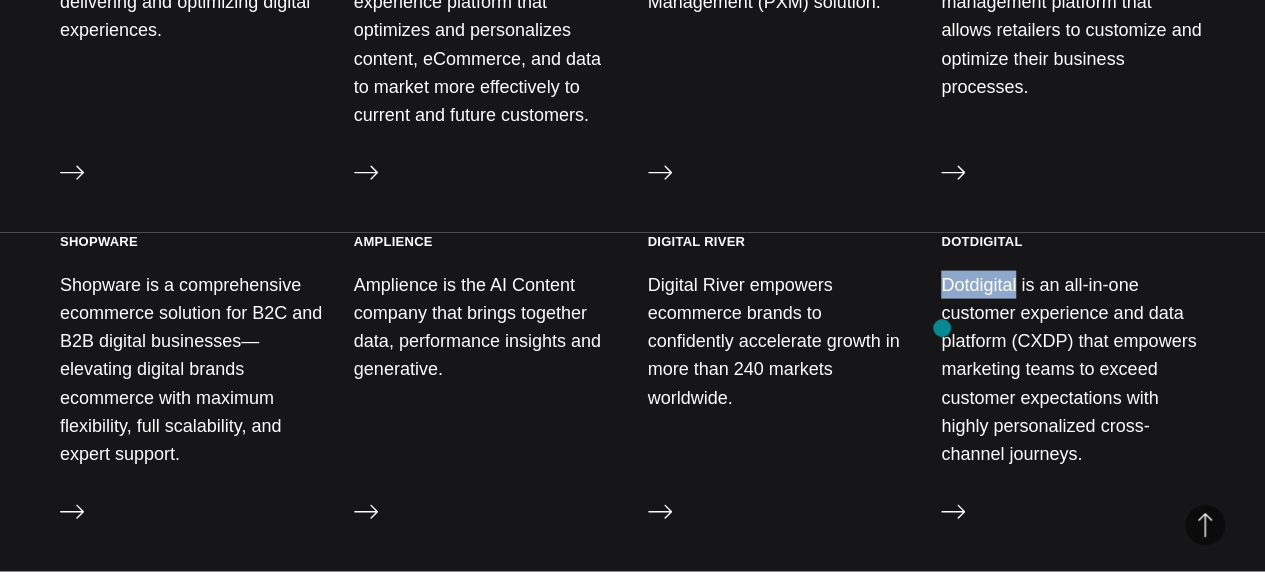 drag, startPoint x: 960, startPoint y: 329, endPoint x: 942, endPoint y: 328, distance: 18.027756 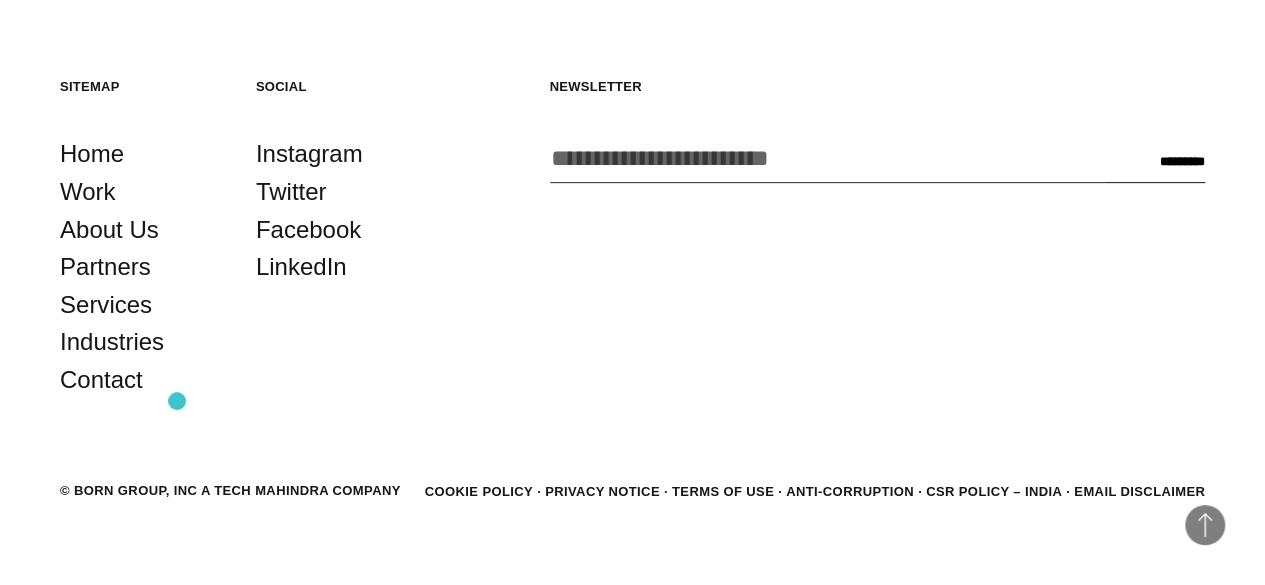 scroll, scrollTop: 4224, scrollLeft: 0, axis: vertical 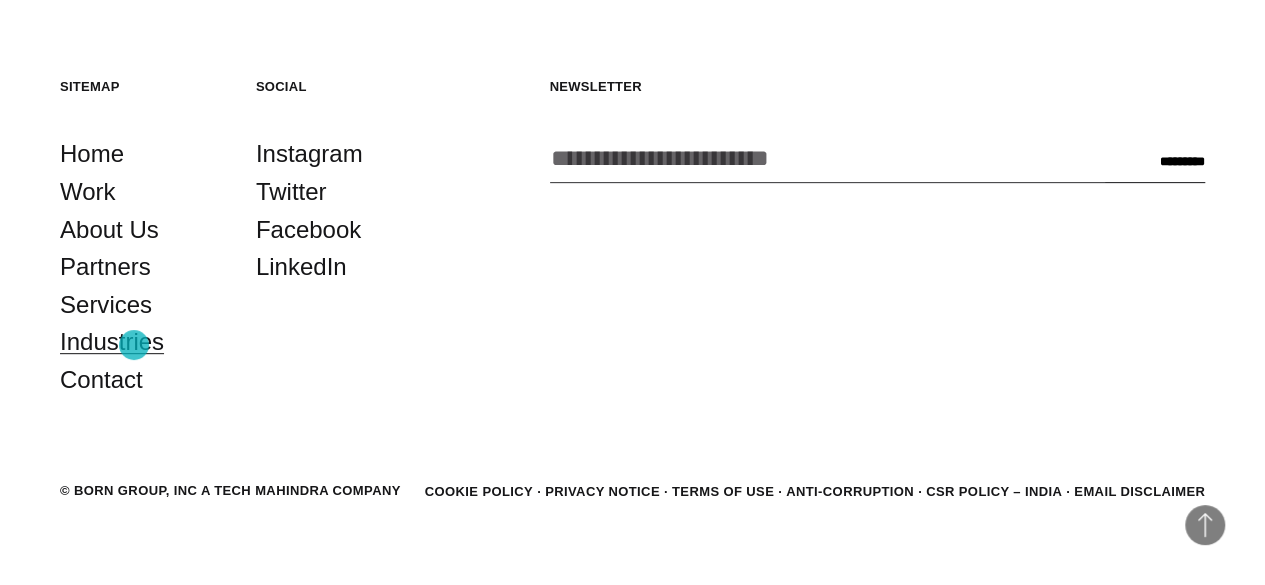 click on "Industries" at bounding box center [112, 342] 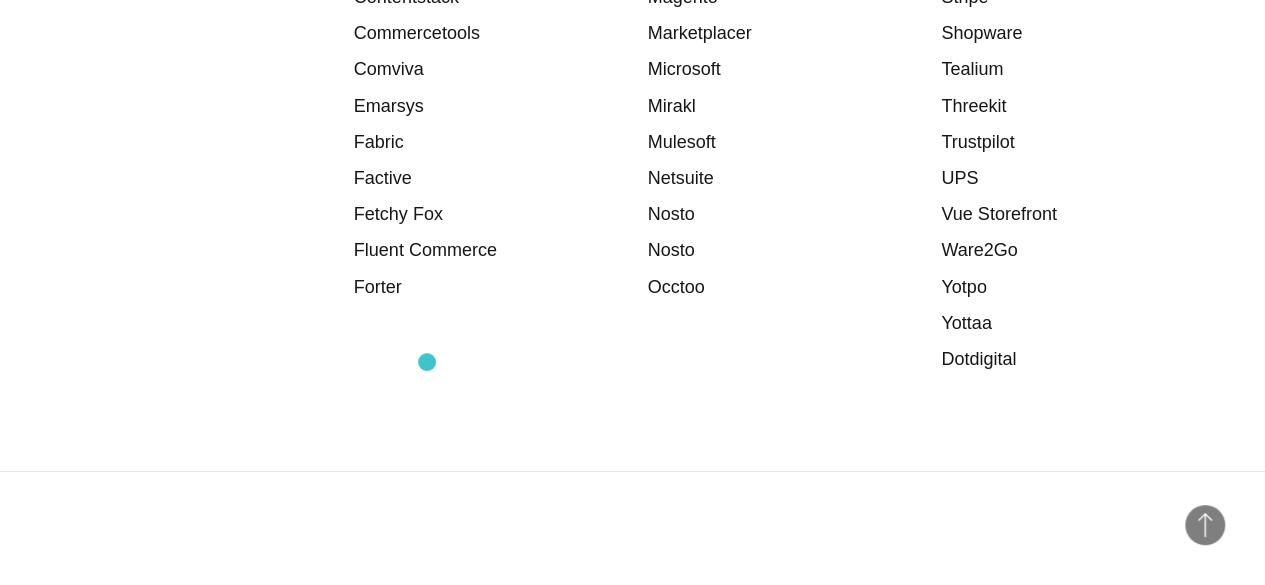 scroll, scrollTop: 3224, scrollLeft: 0, axis: vertical 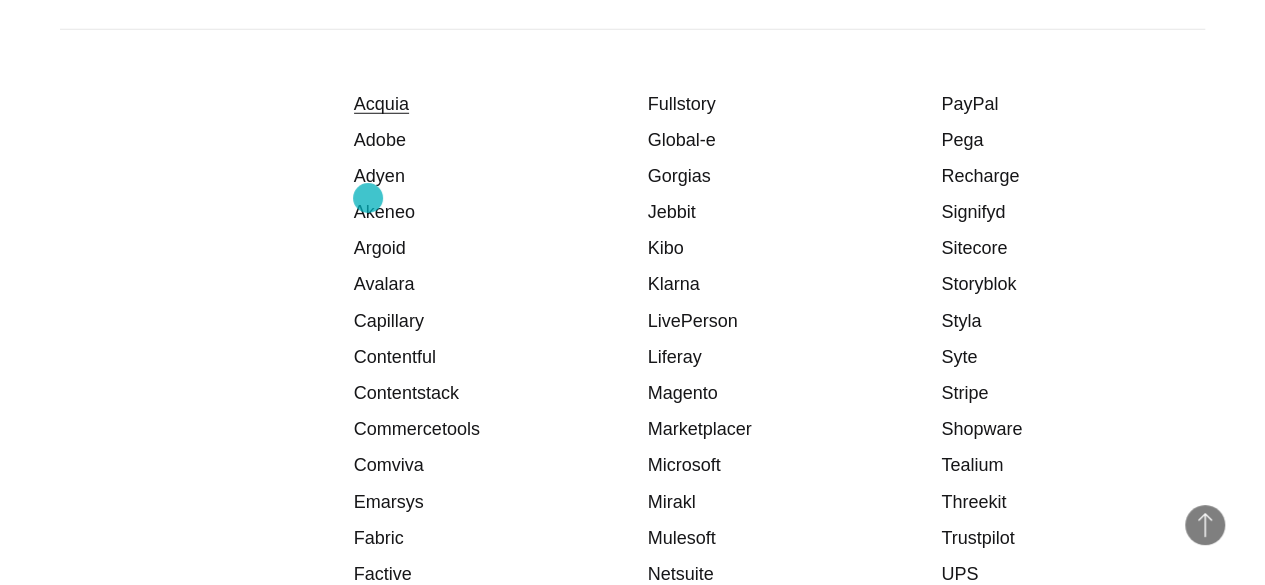 click on "Acquia" at bounding box center (381, 104) 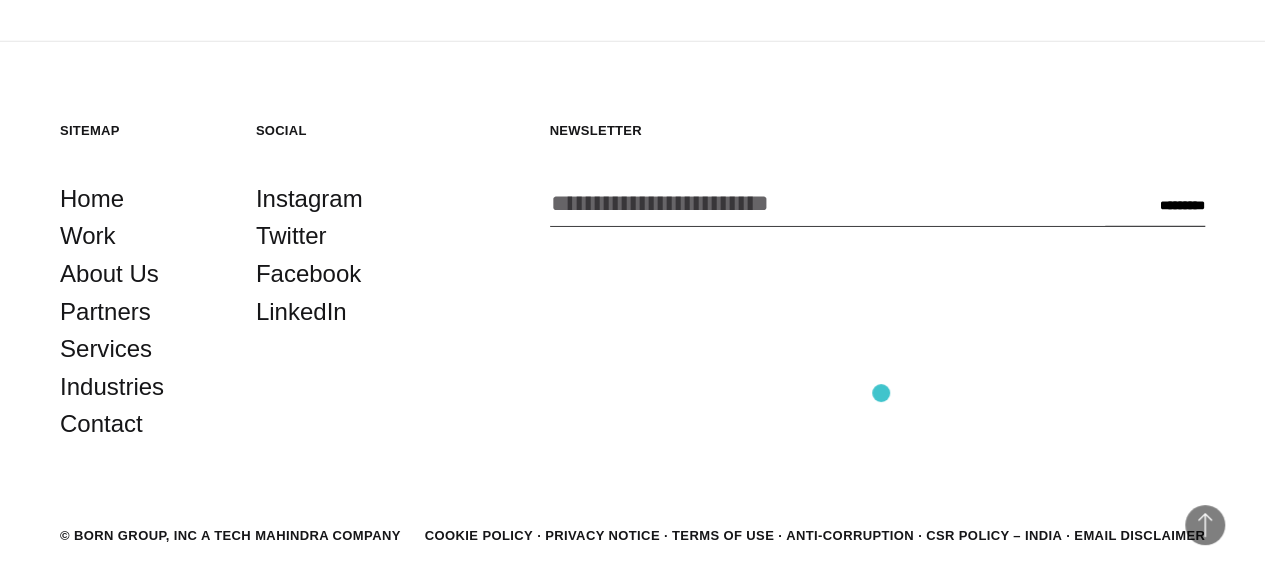 scroll, scrollTop: 2902, scrollLeft: 0, axis: vertical 